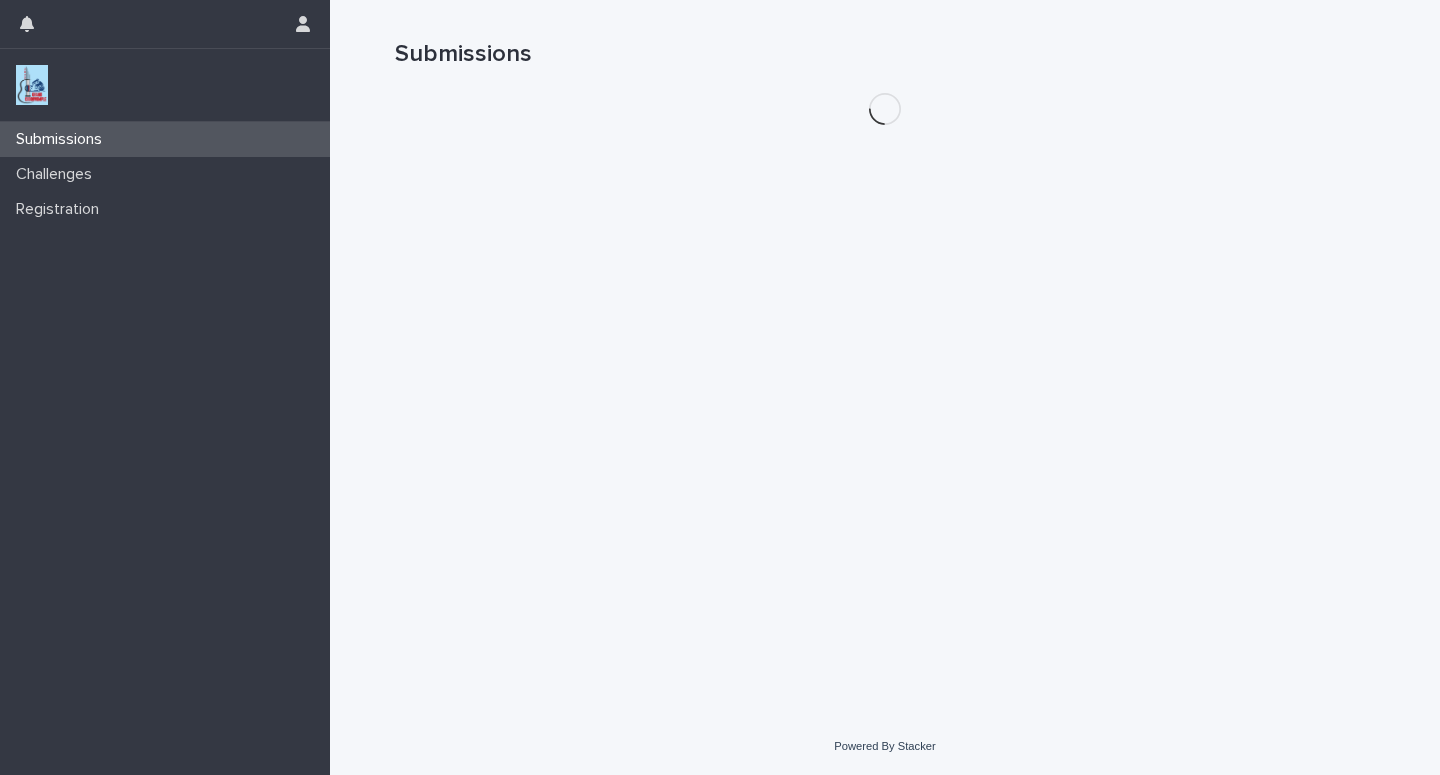 scroll, scrollTop: 0, scrollLeft: 0, axis: both 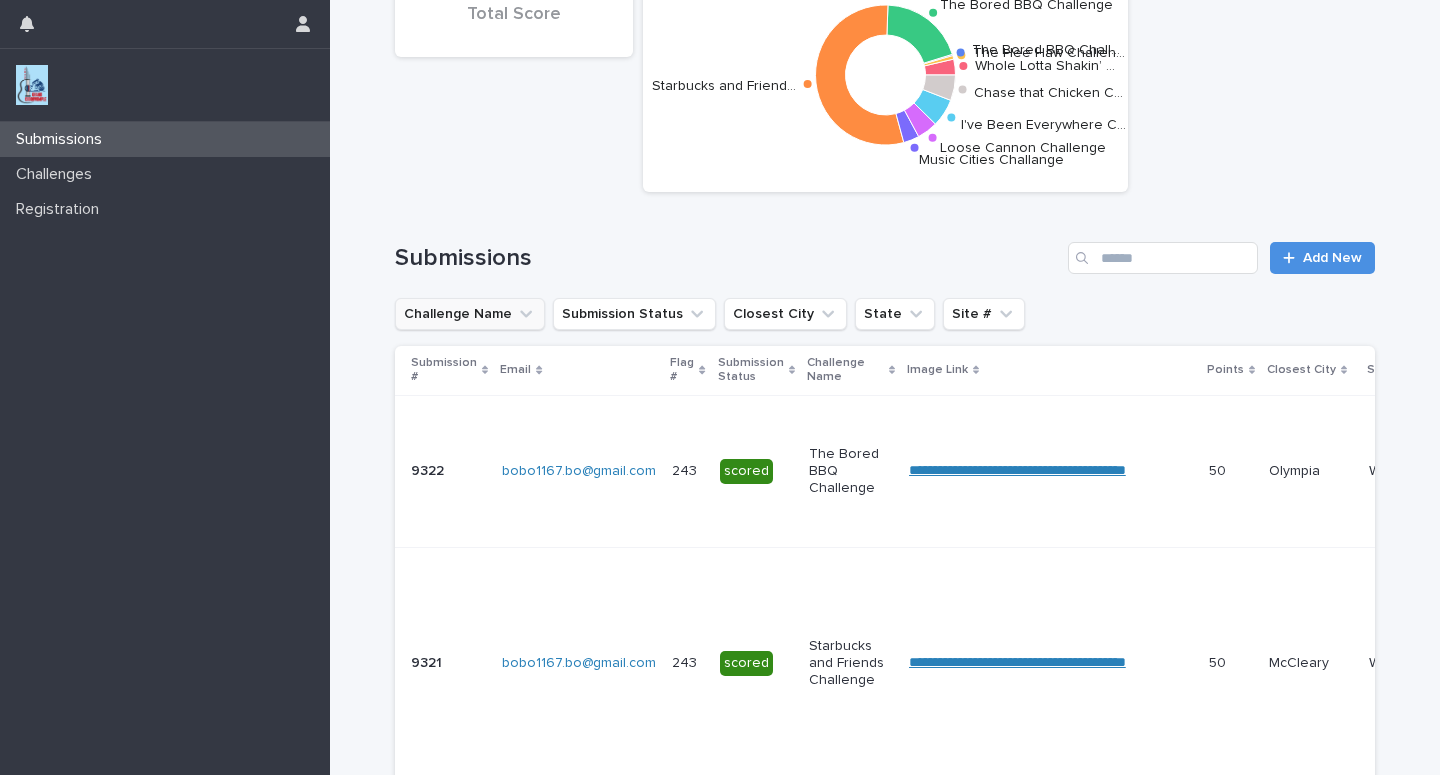 click 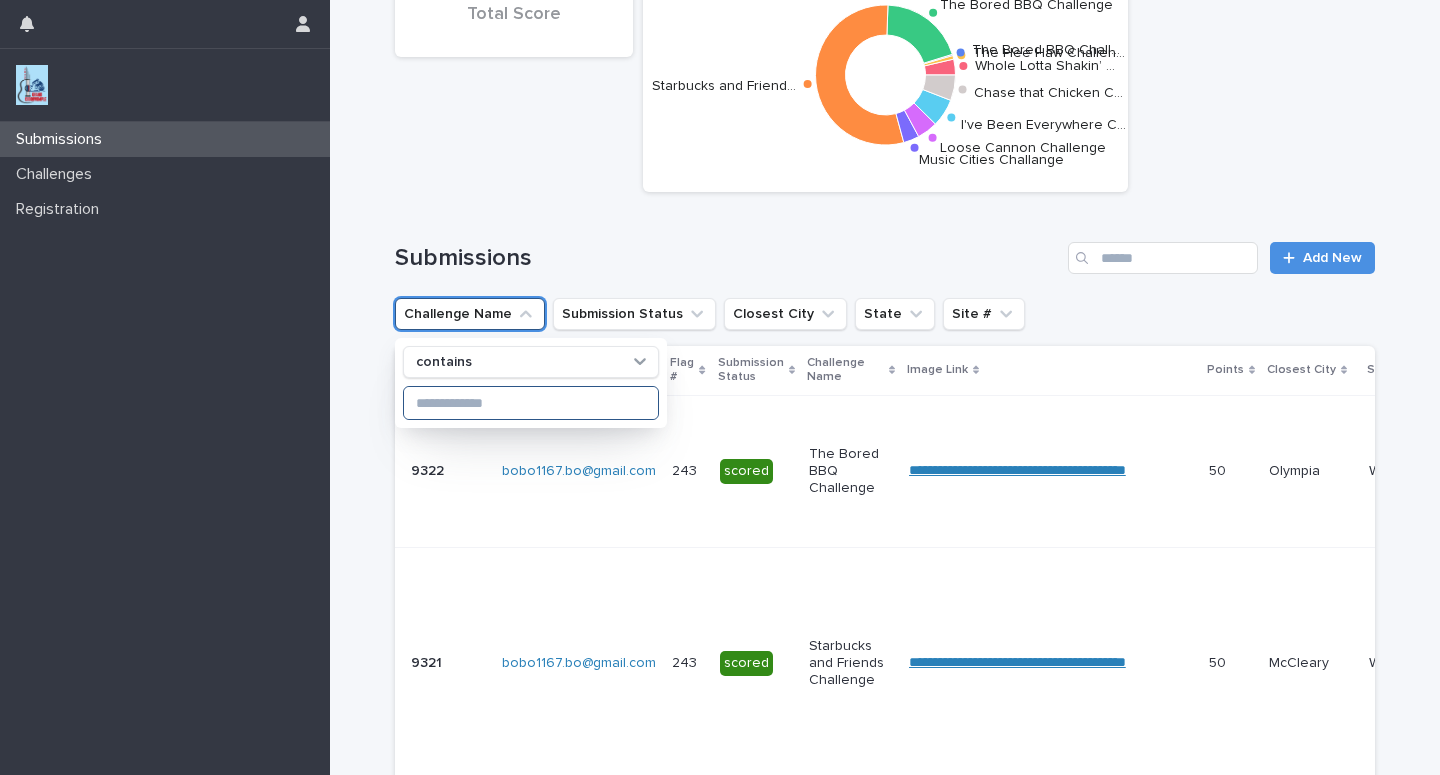click at bounding box center [531, 403] 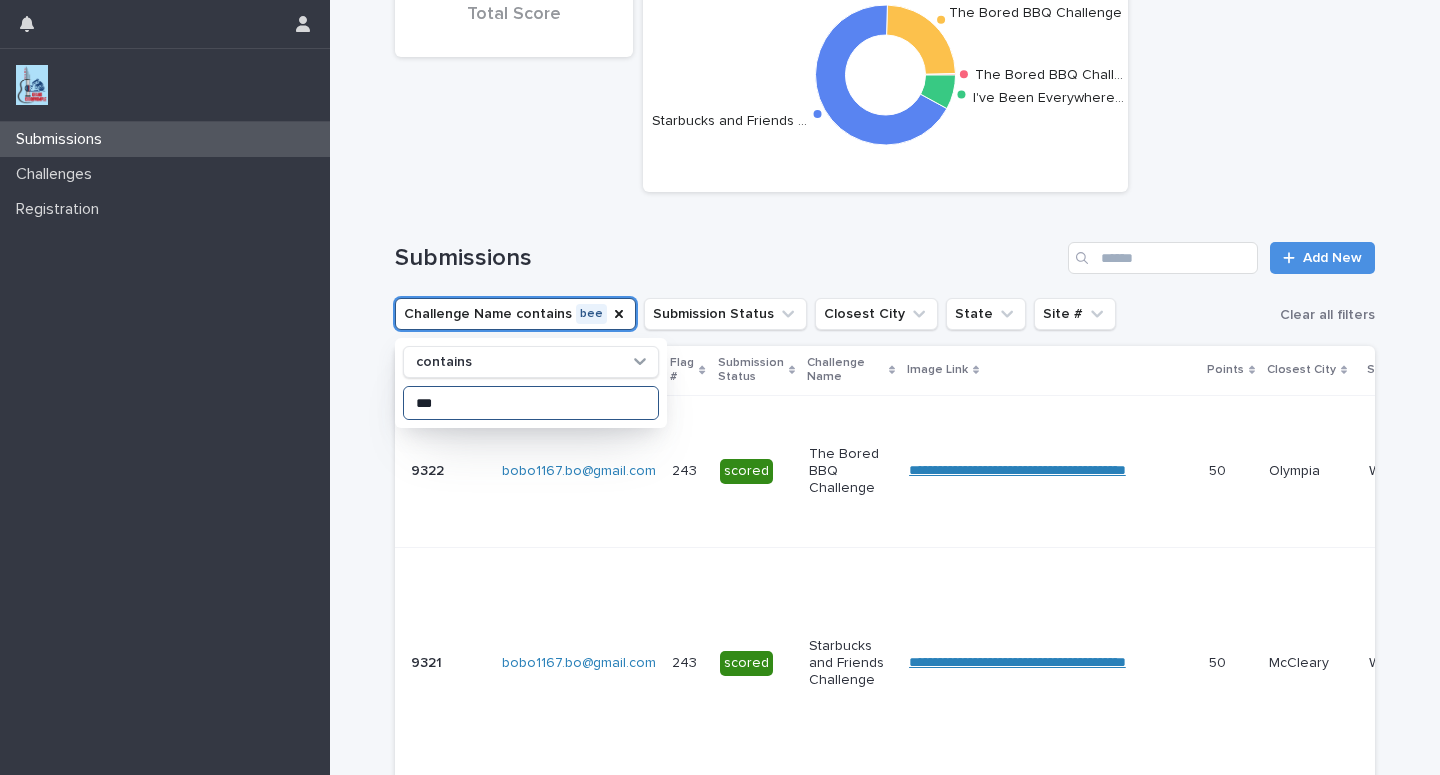 scroll, scrollTop: 945, scrollLeft: 0, axis: vertical 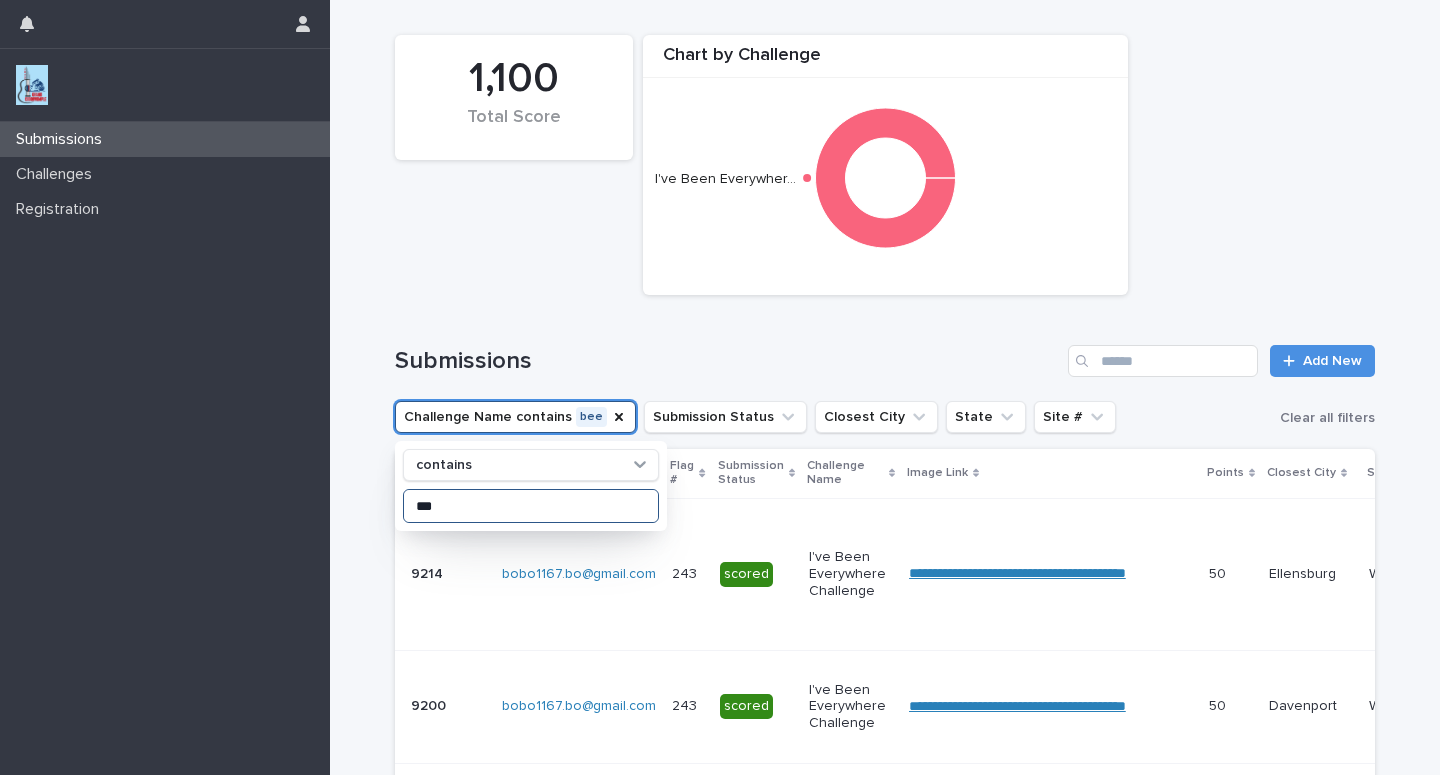 type on "***" 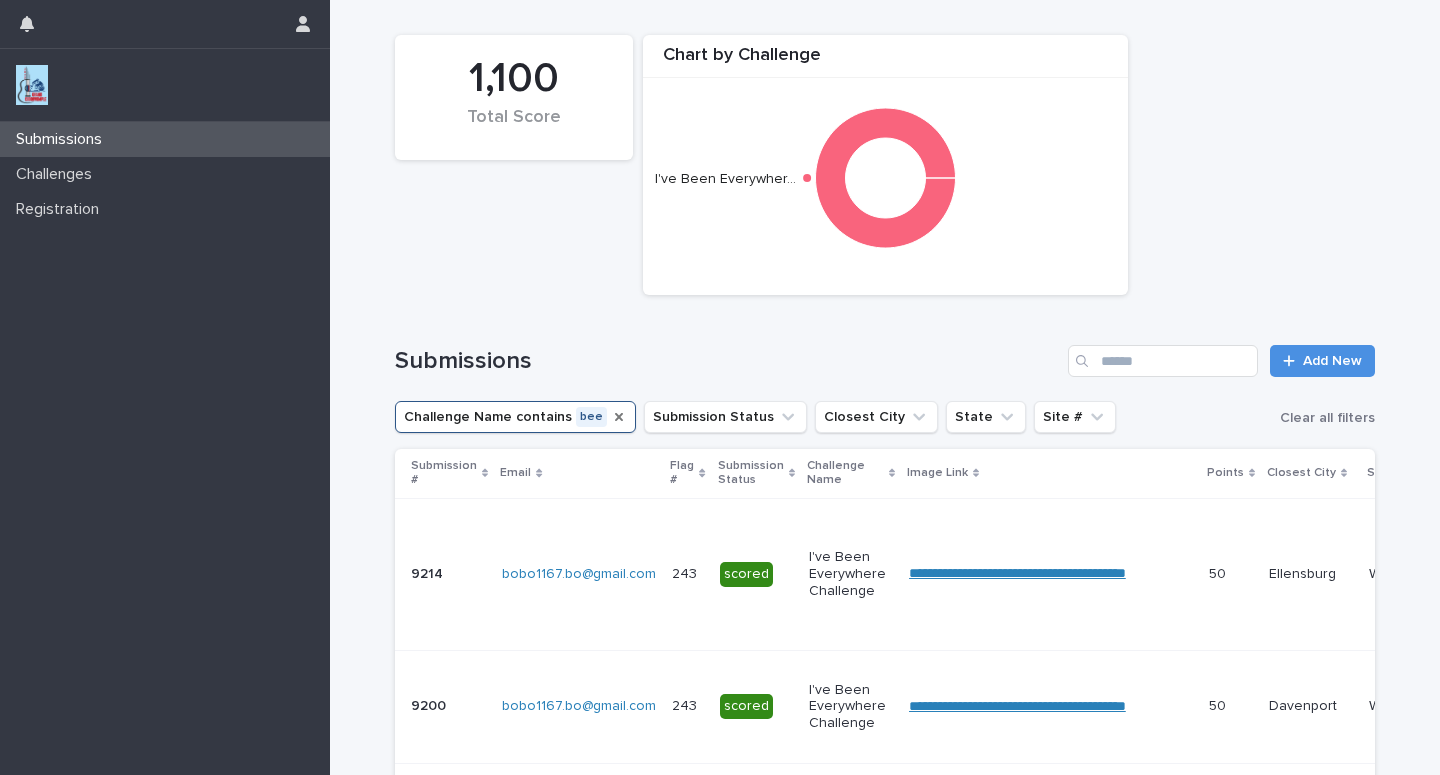 click 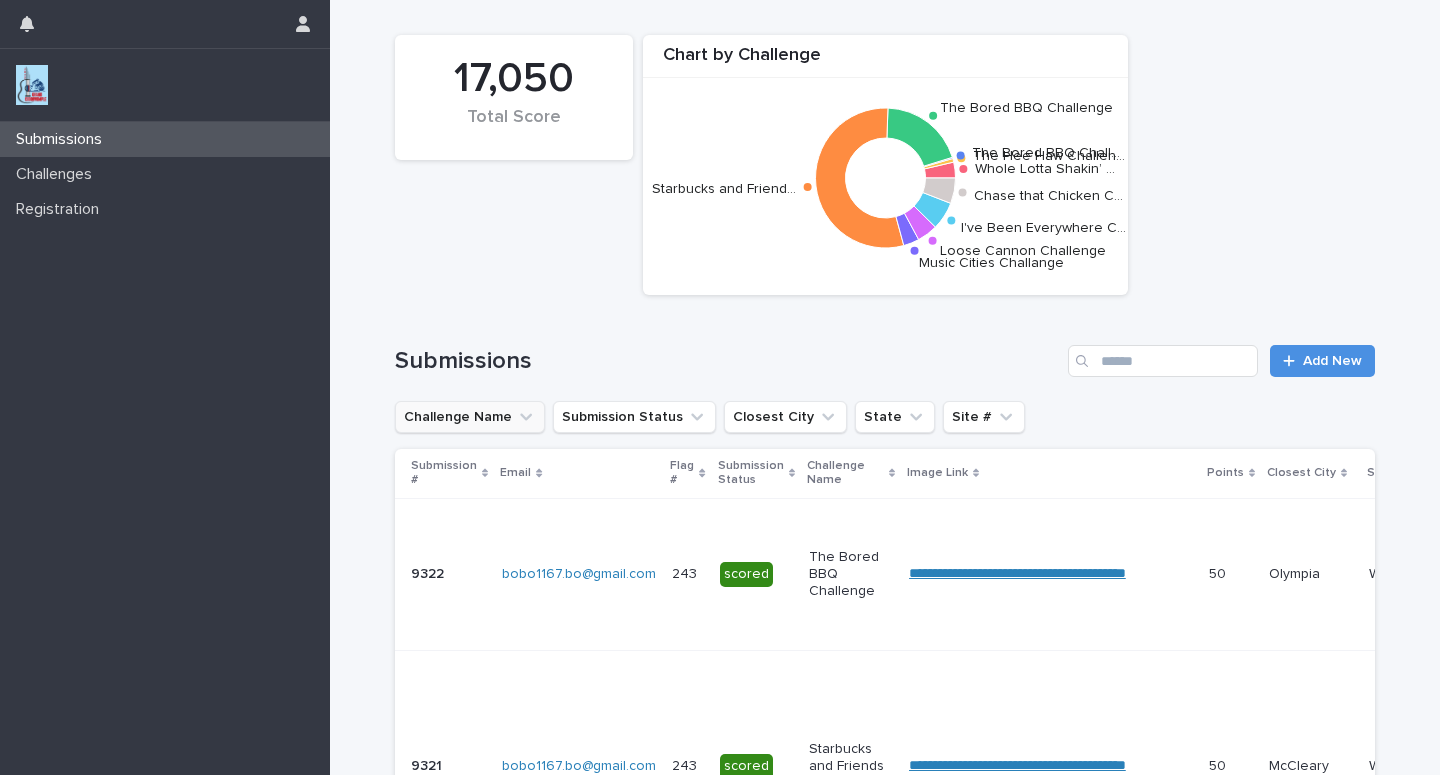 click 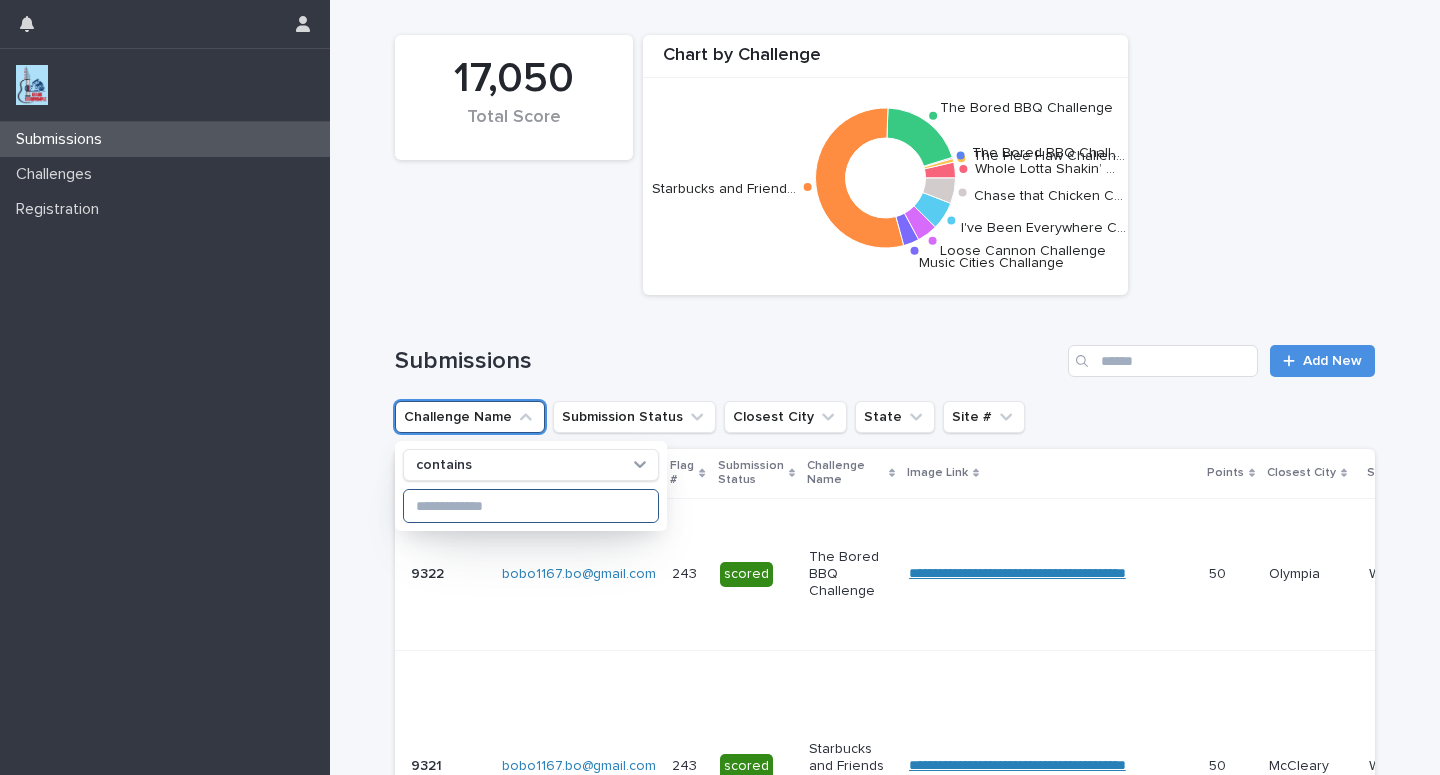 click at bounding box center [531, 506] 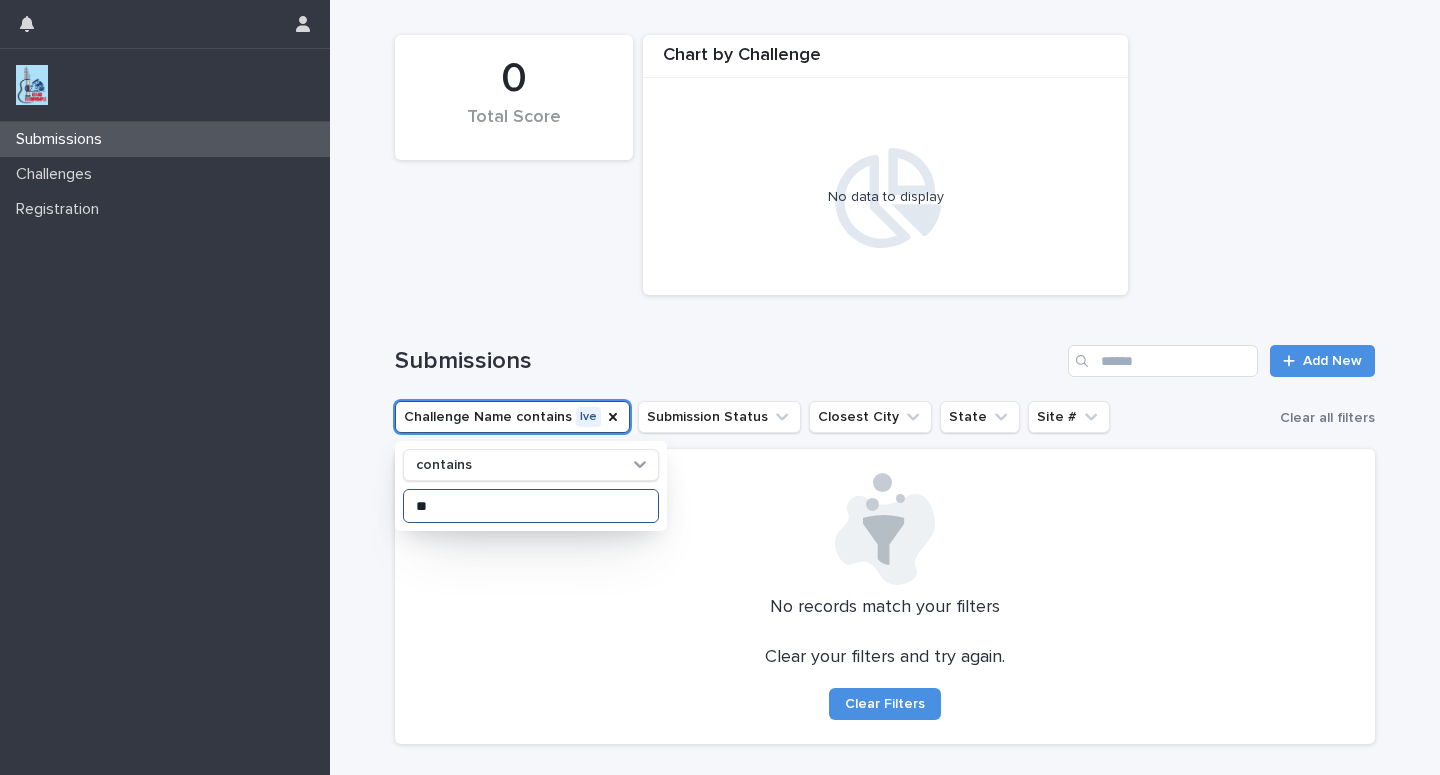 type on "*" 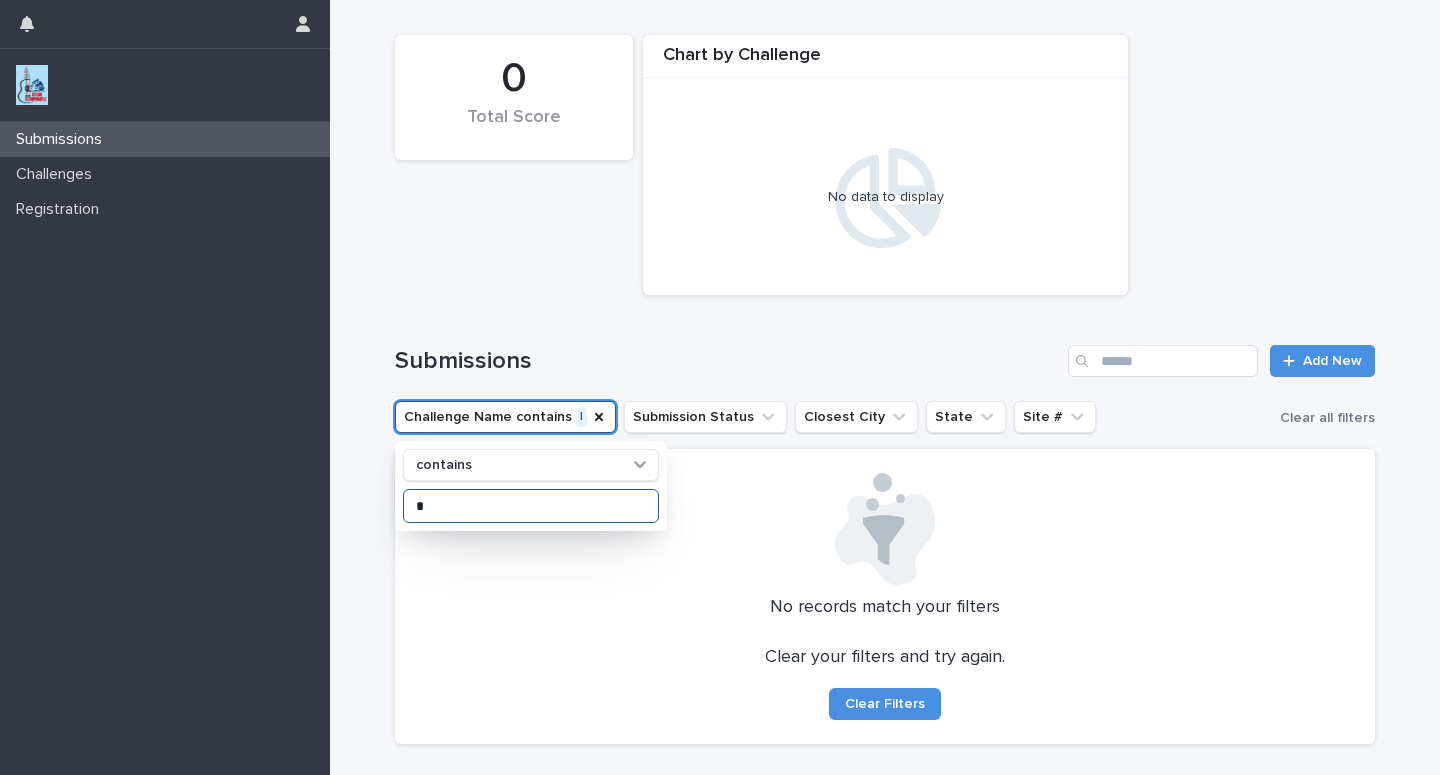 type 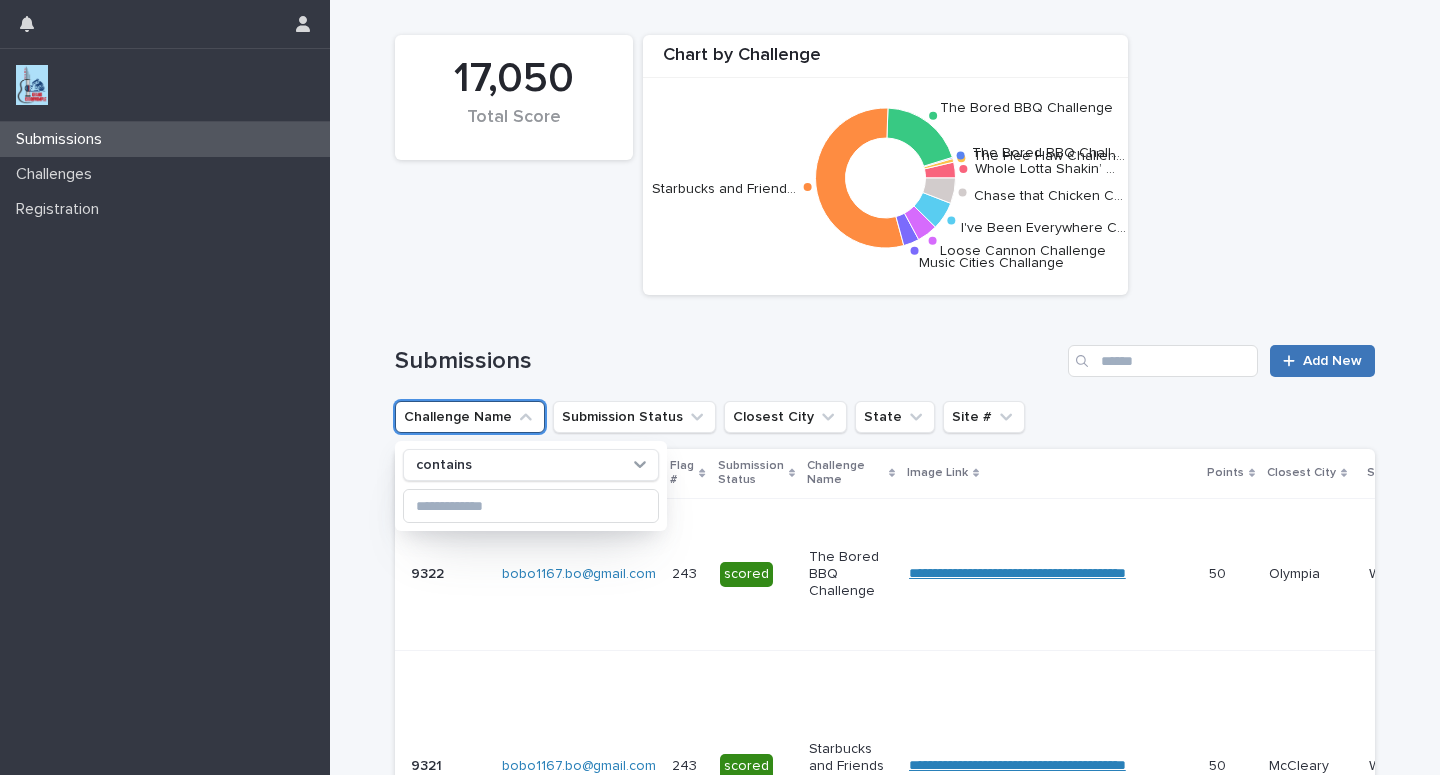 click on "Add New" at bounding box center (1332, 361) 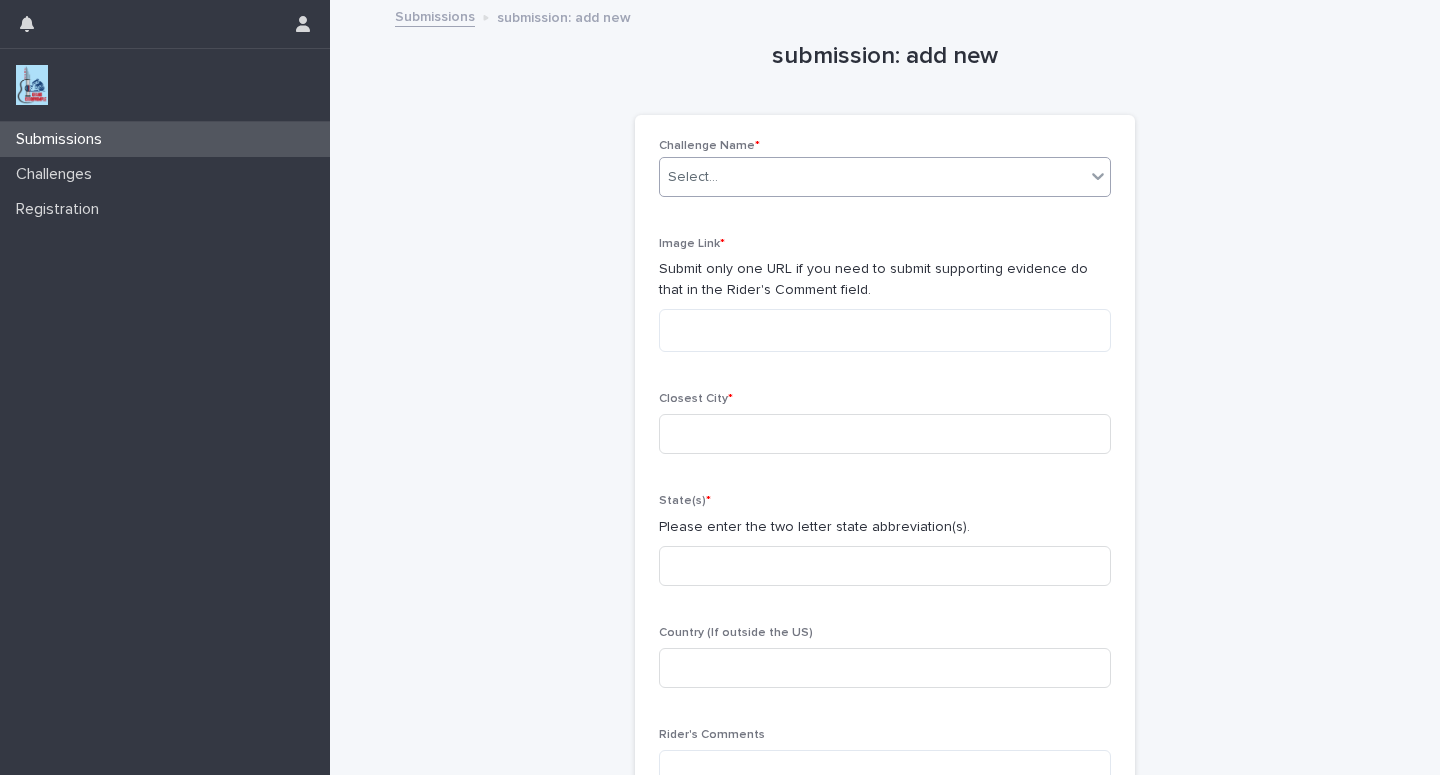 click on "Select..." at bounding box center [872, 177] 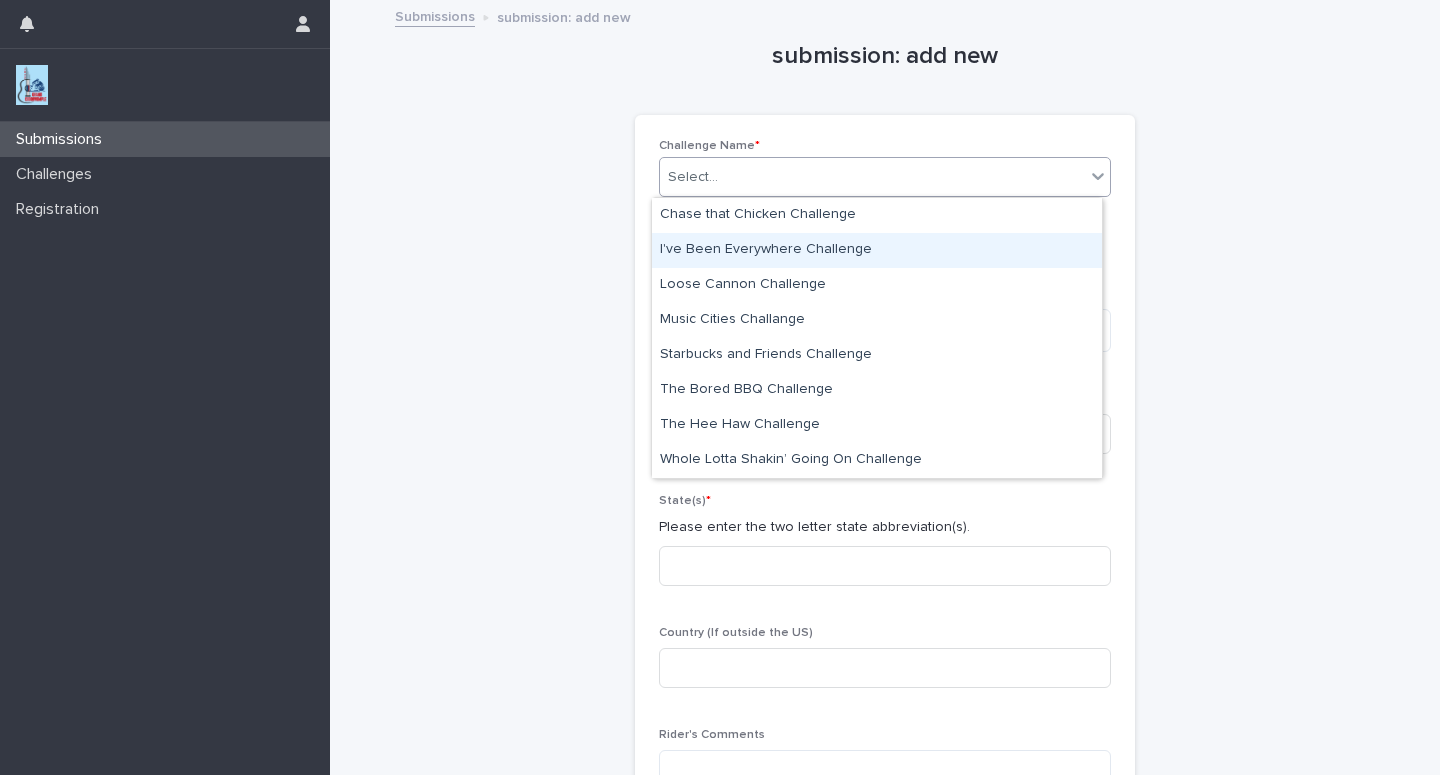 click on "I've Been Everywhere Challenge" at bounding box center (877, 250) 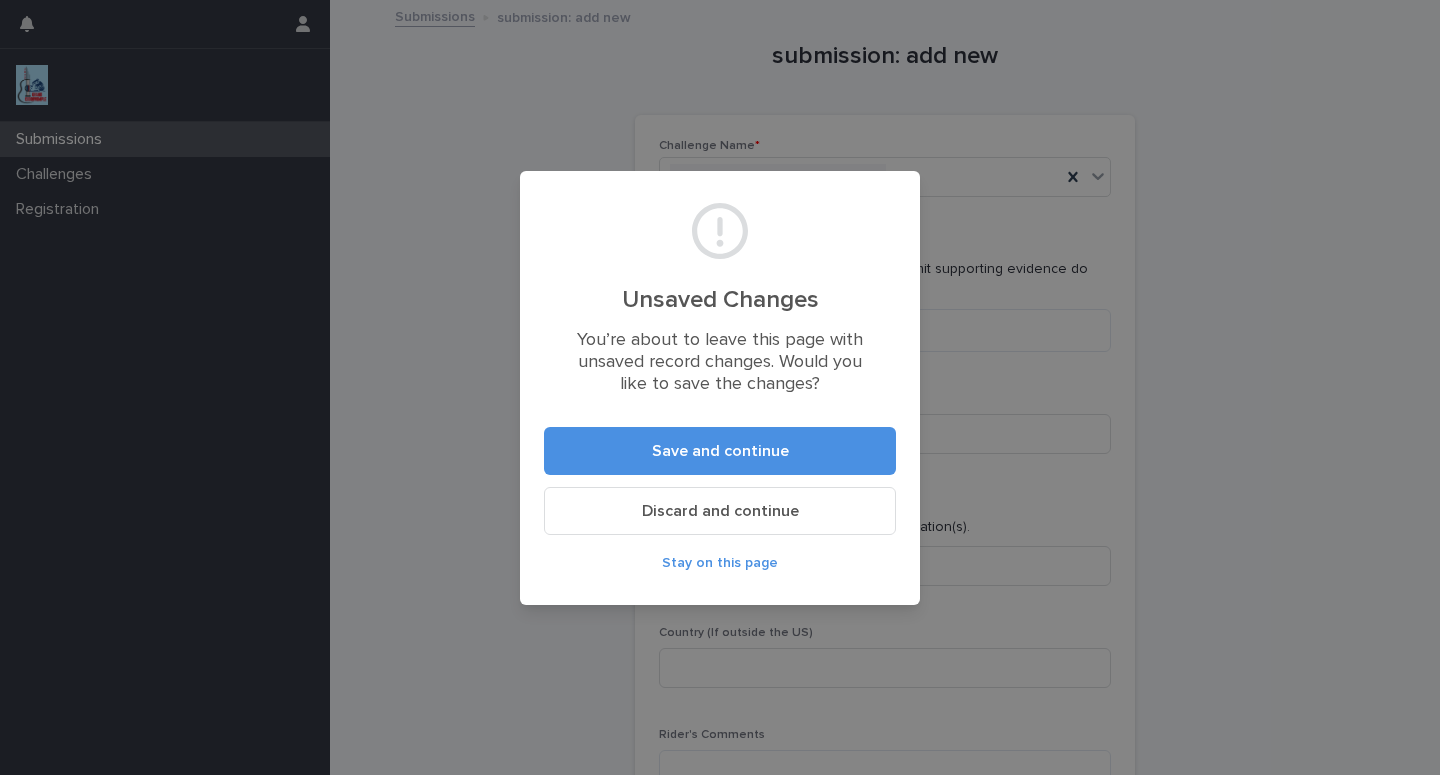 click on "Discard and continue" at bounding box center [720, 511] 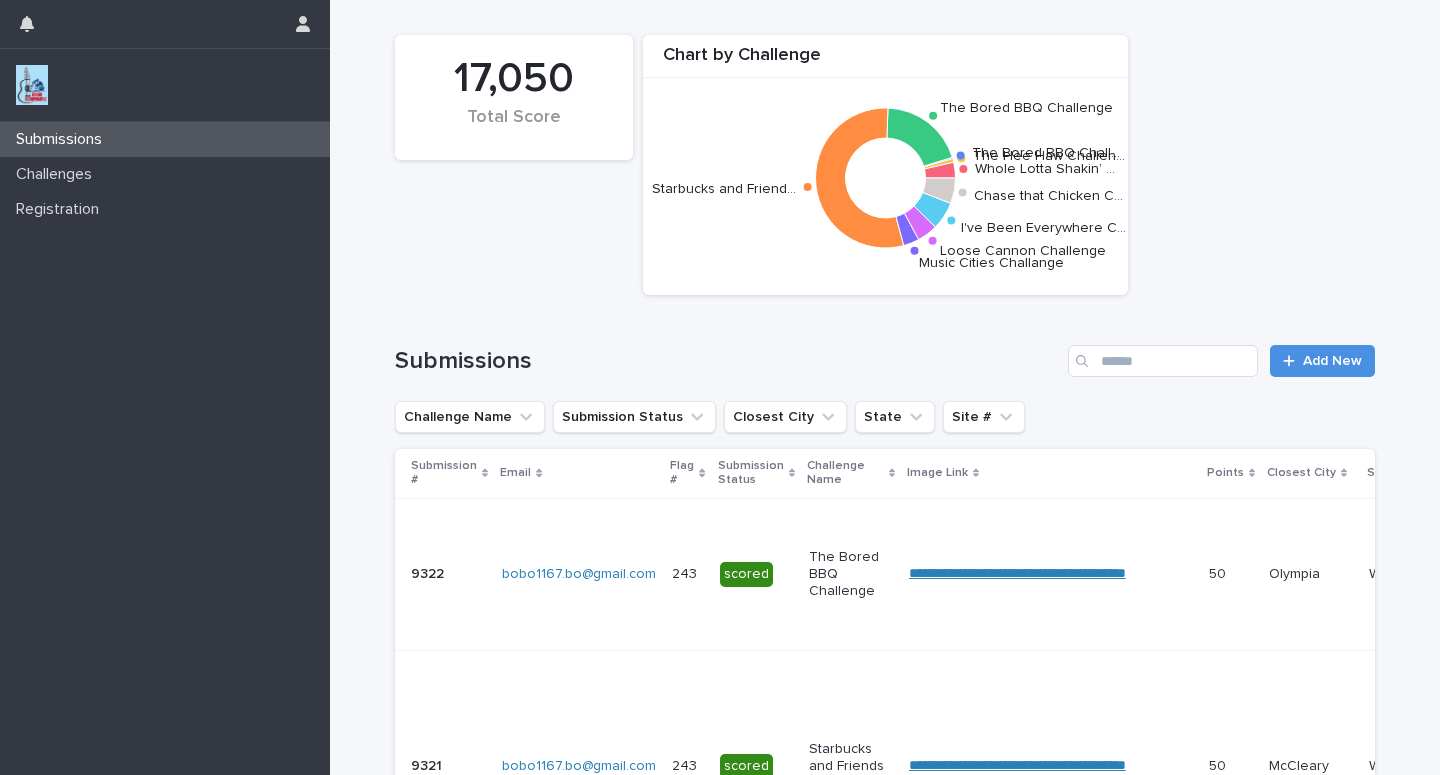 click on "Challenge Name" at bounding box center (851, 473) 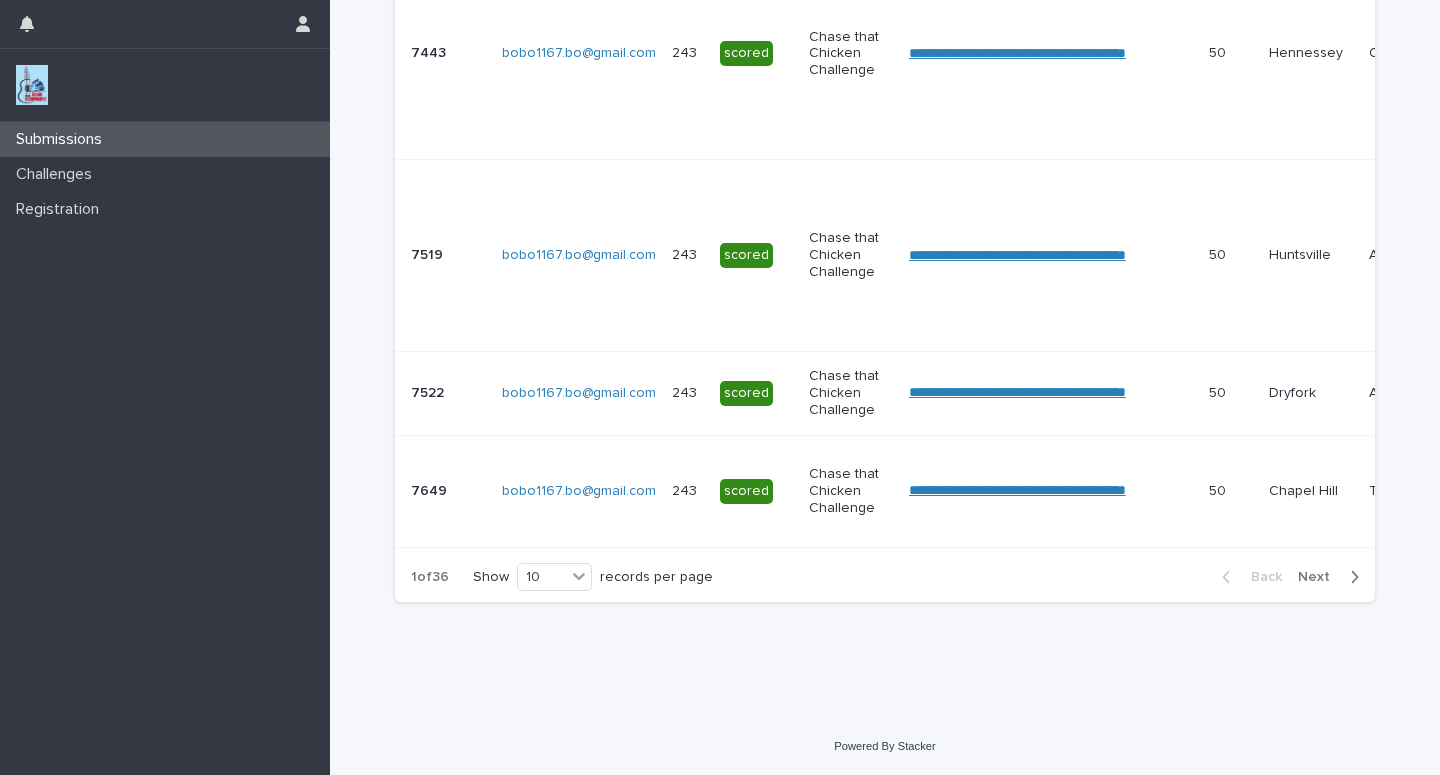 scroll, scrollTop: 1740, scrollLeft: 0, axis: vertical 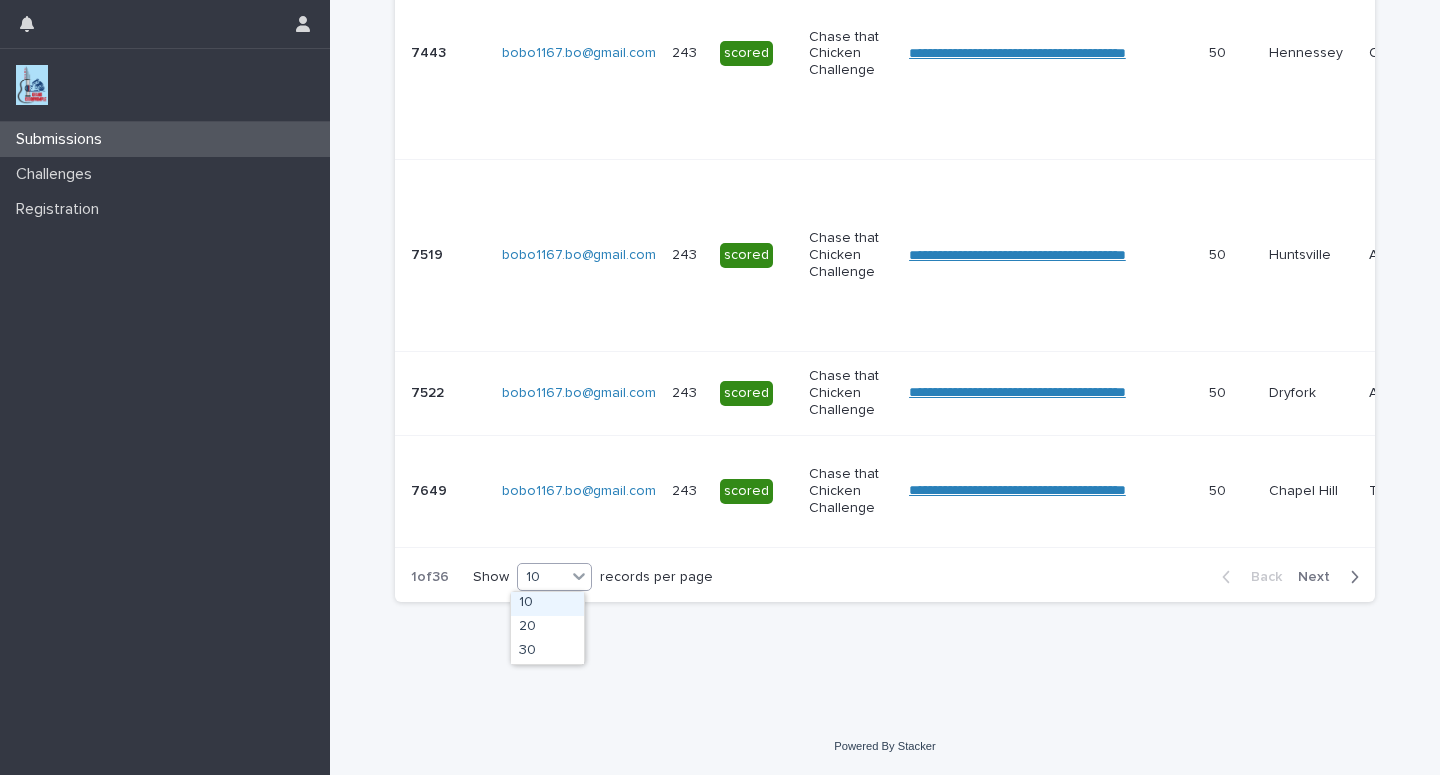 click 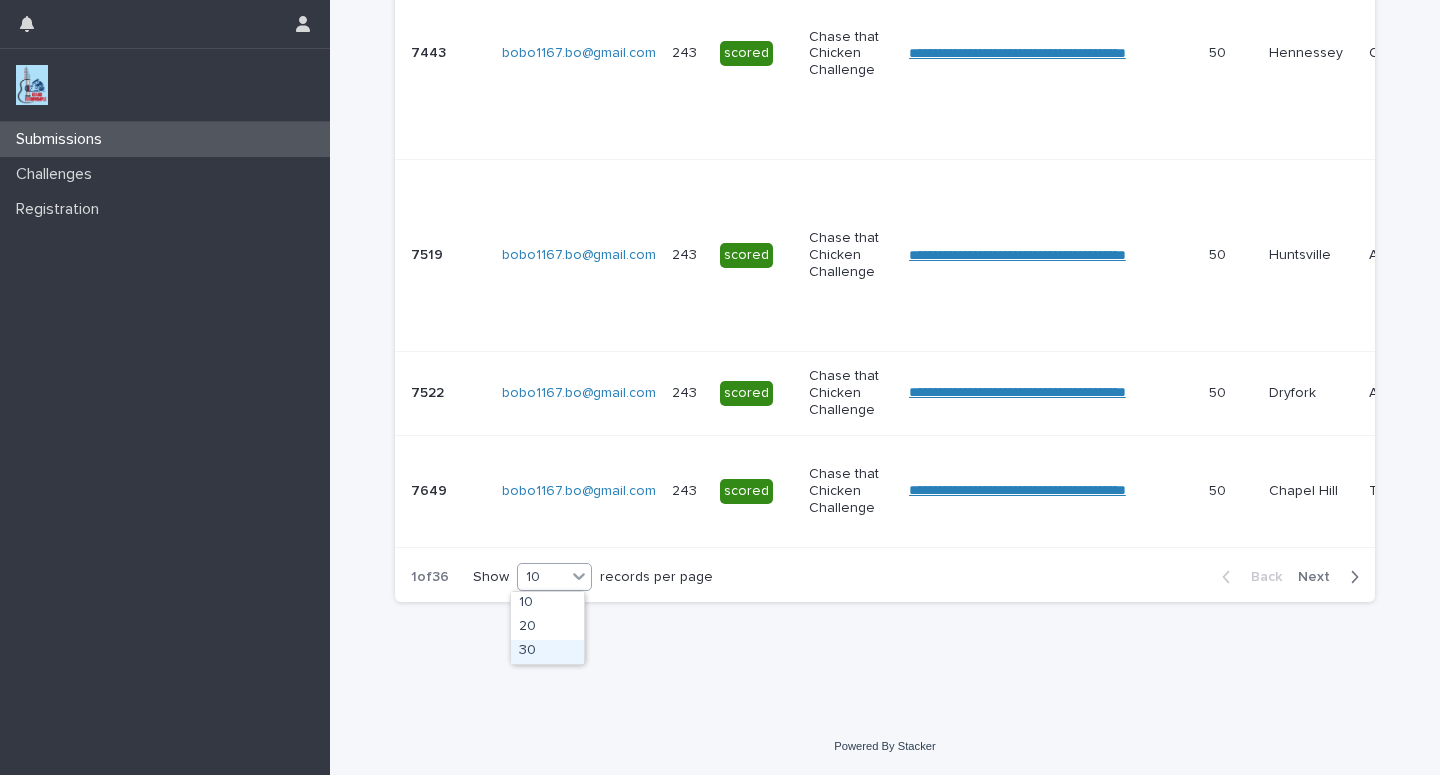 click on "30" at bounding box center [547, 652] 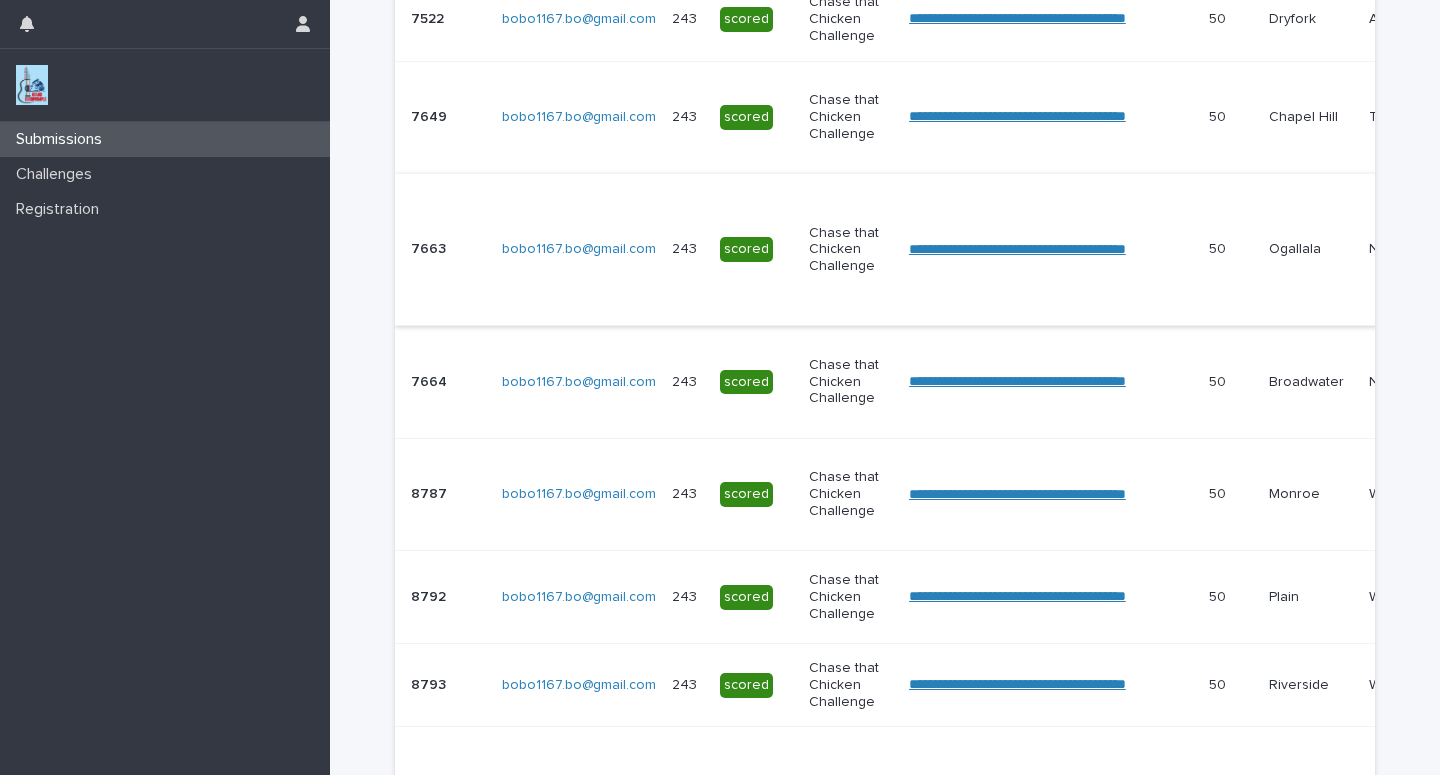 scroll, scrollTop: 1852, scrollLeft: 0, axis: vertical 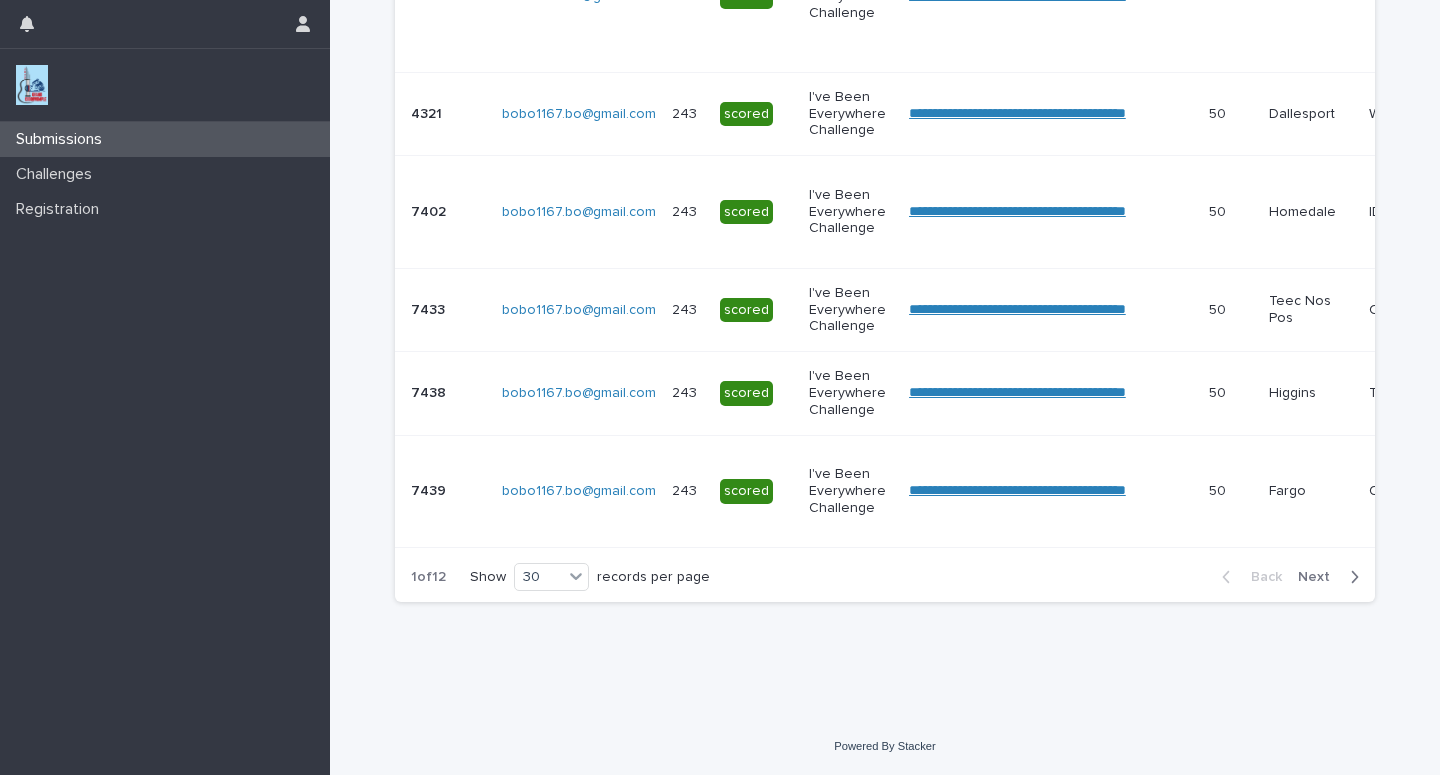 click on "Next" at bounding box center [1320, 577] 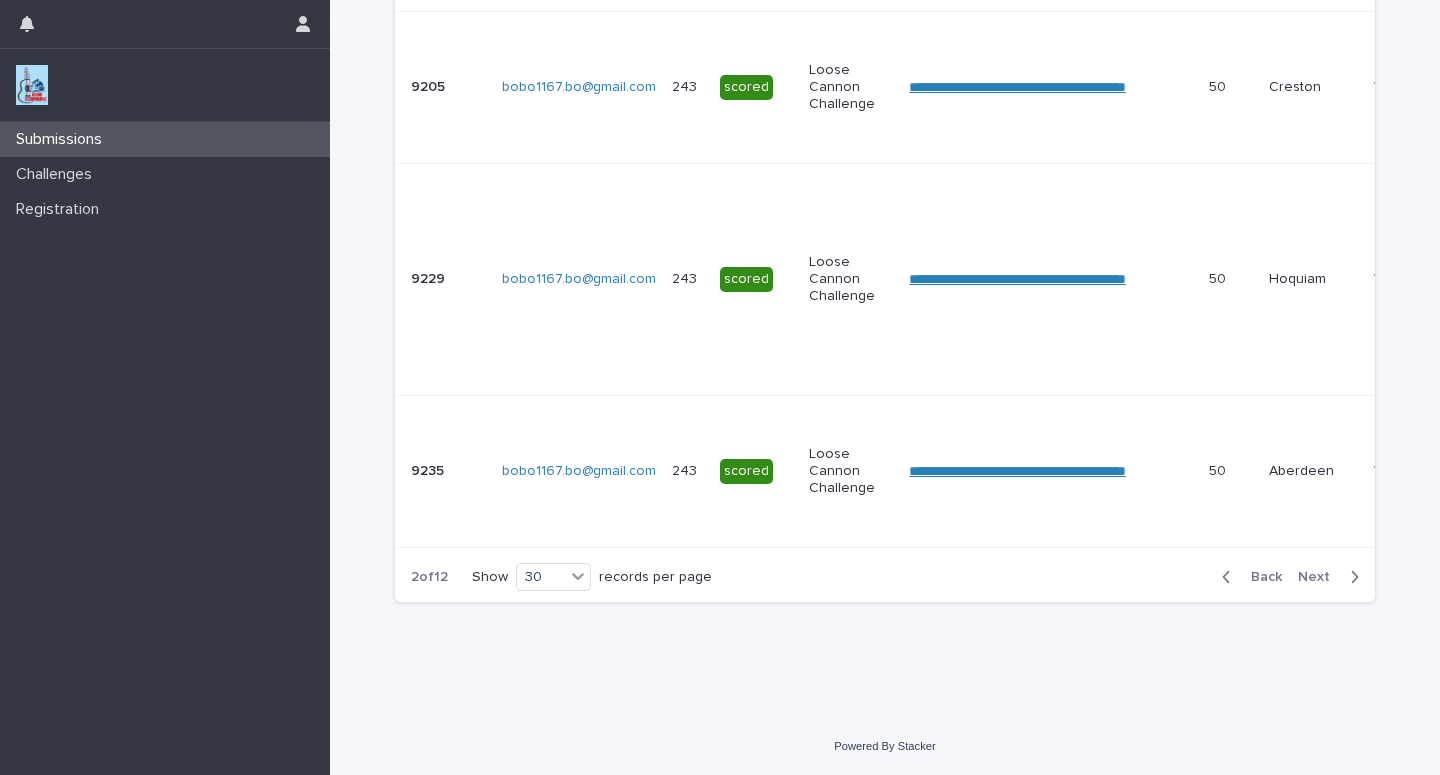 scroll, scrollTop: 2470, scrollLeft: 0, axis: vertical 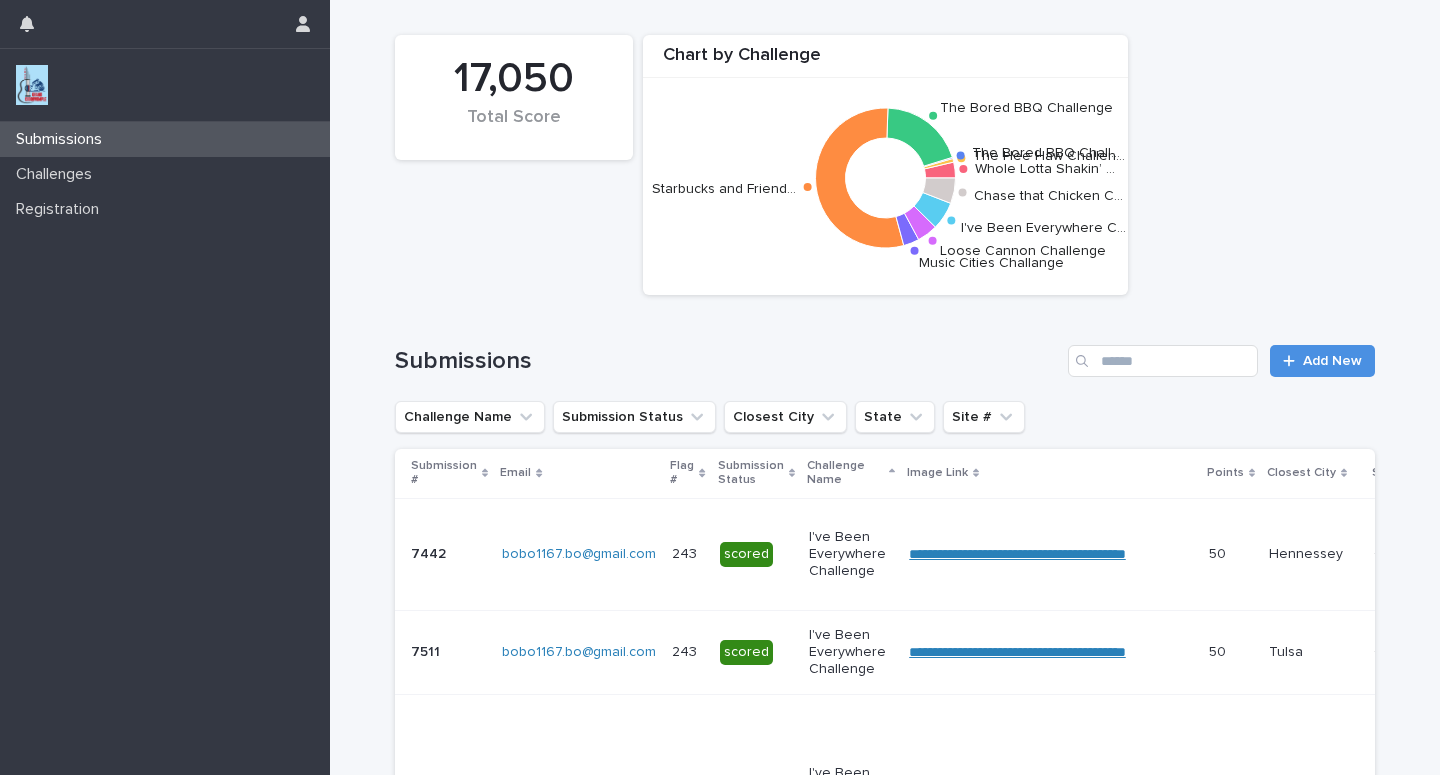 click 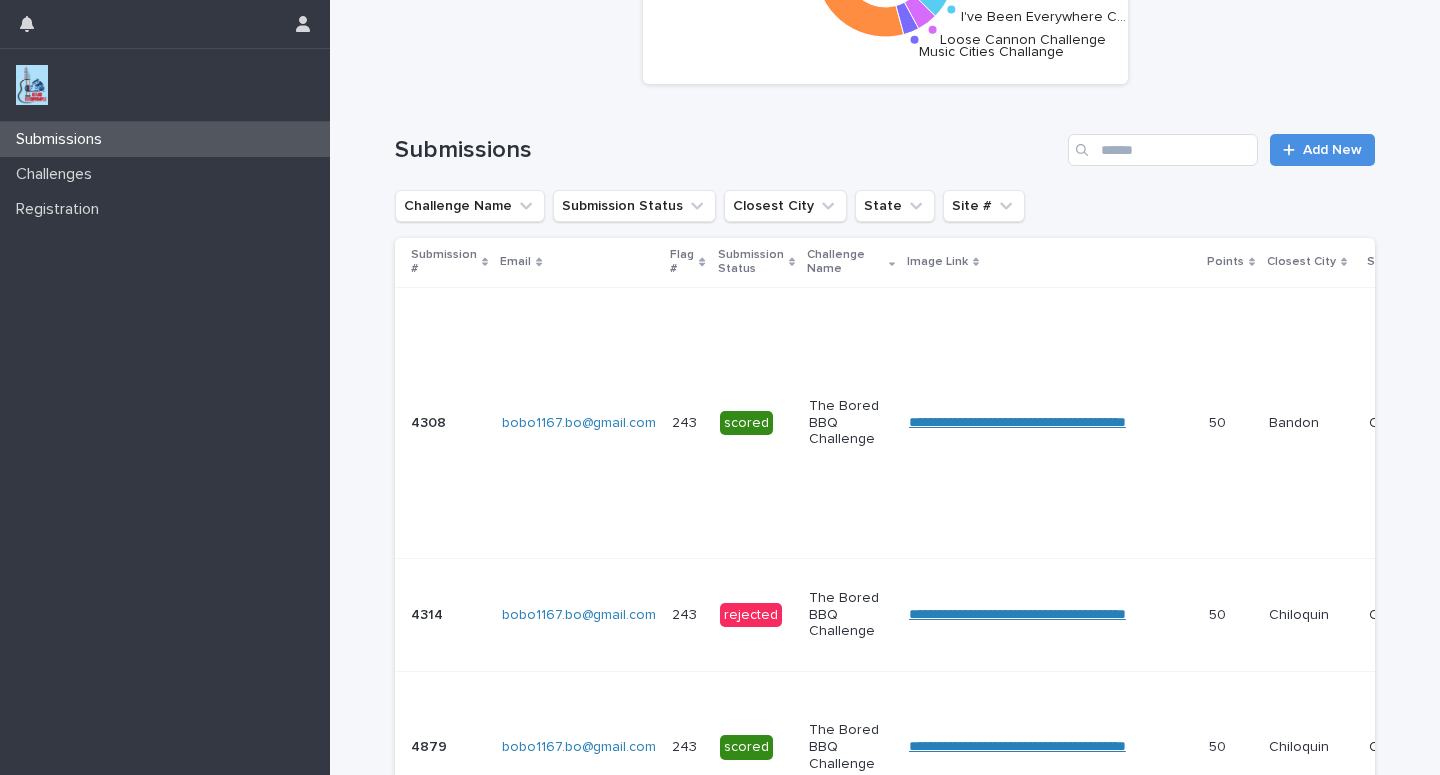 scroll, scrollTop: 95, scrollLeft: 0, axis: vertical 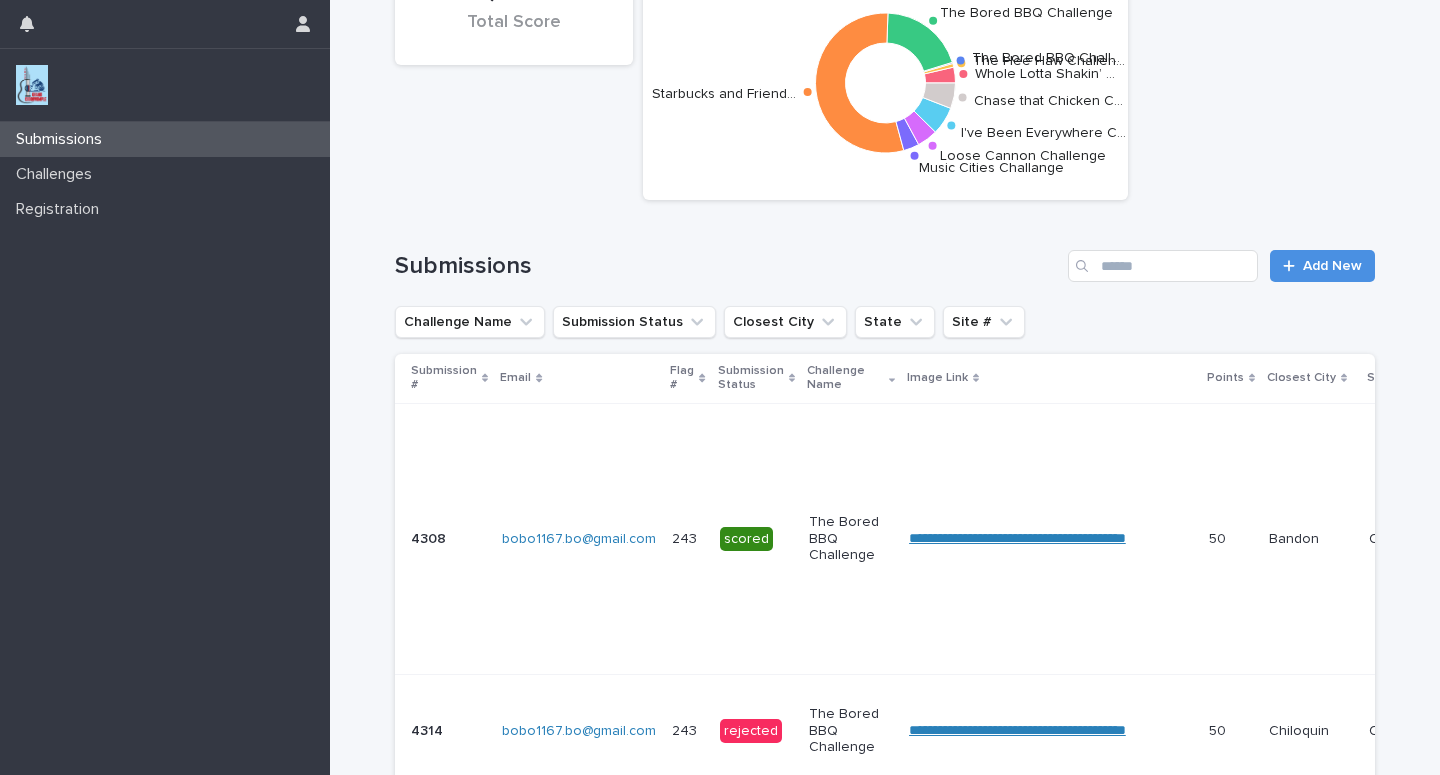 click 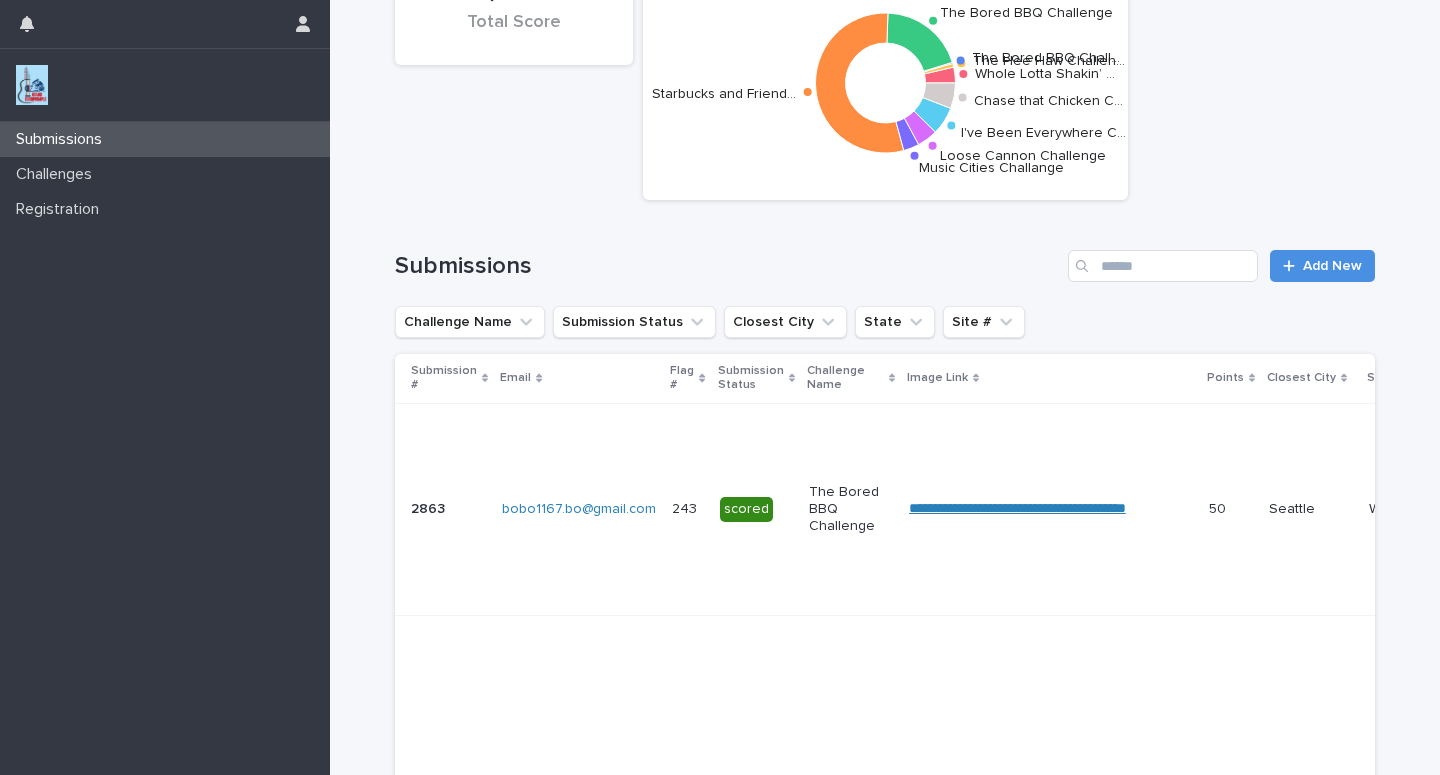 click on "Challenge Name" at bounding box center [845, 378] 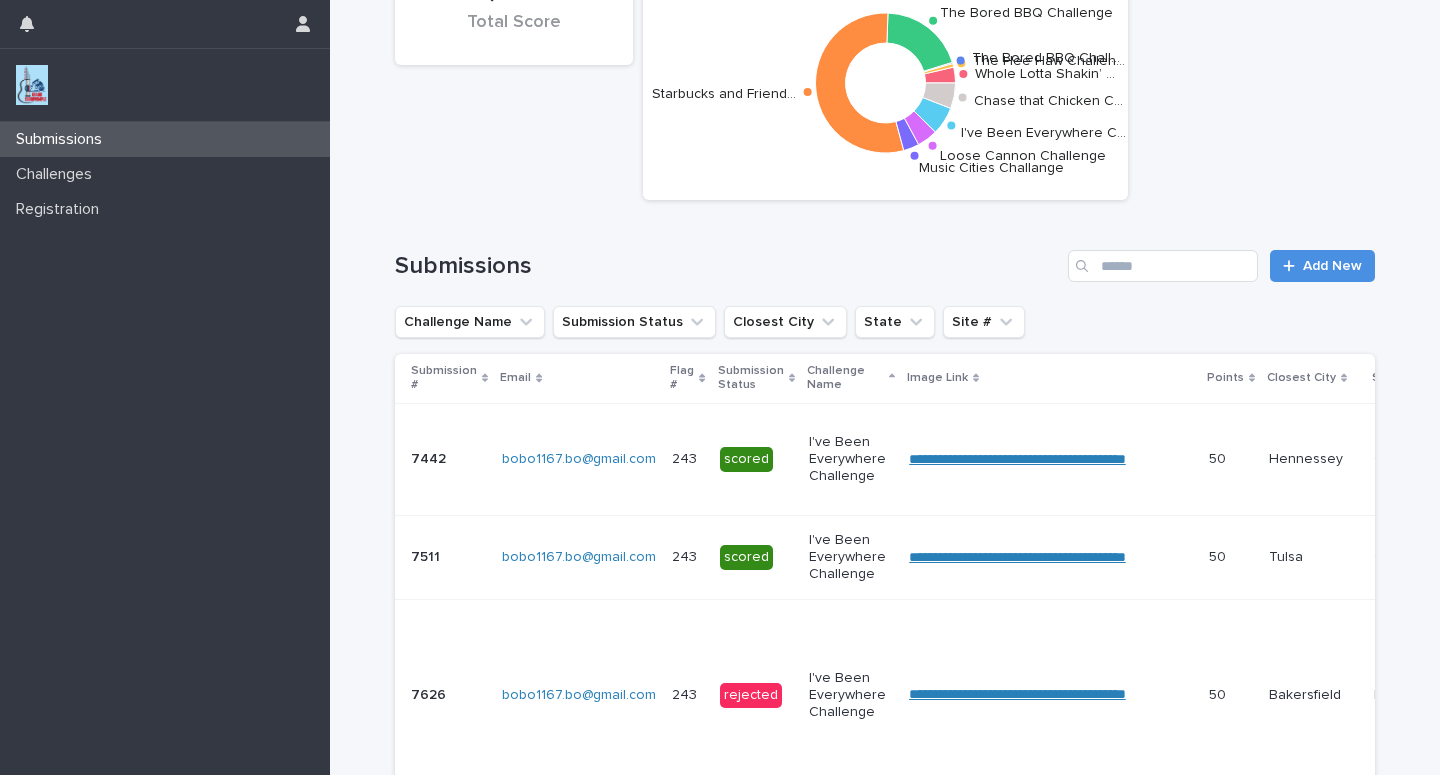 click on "Challenge Name" at bounding box center (845, 378) 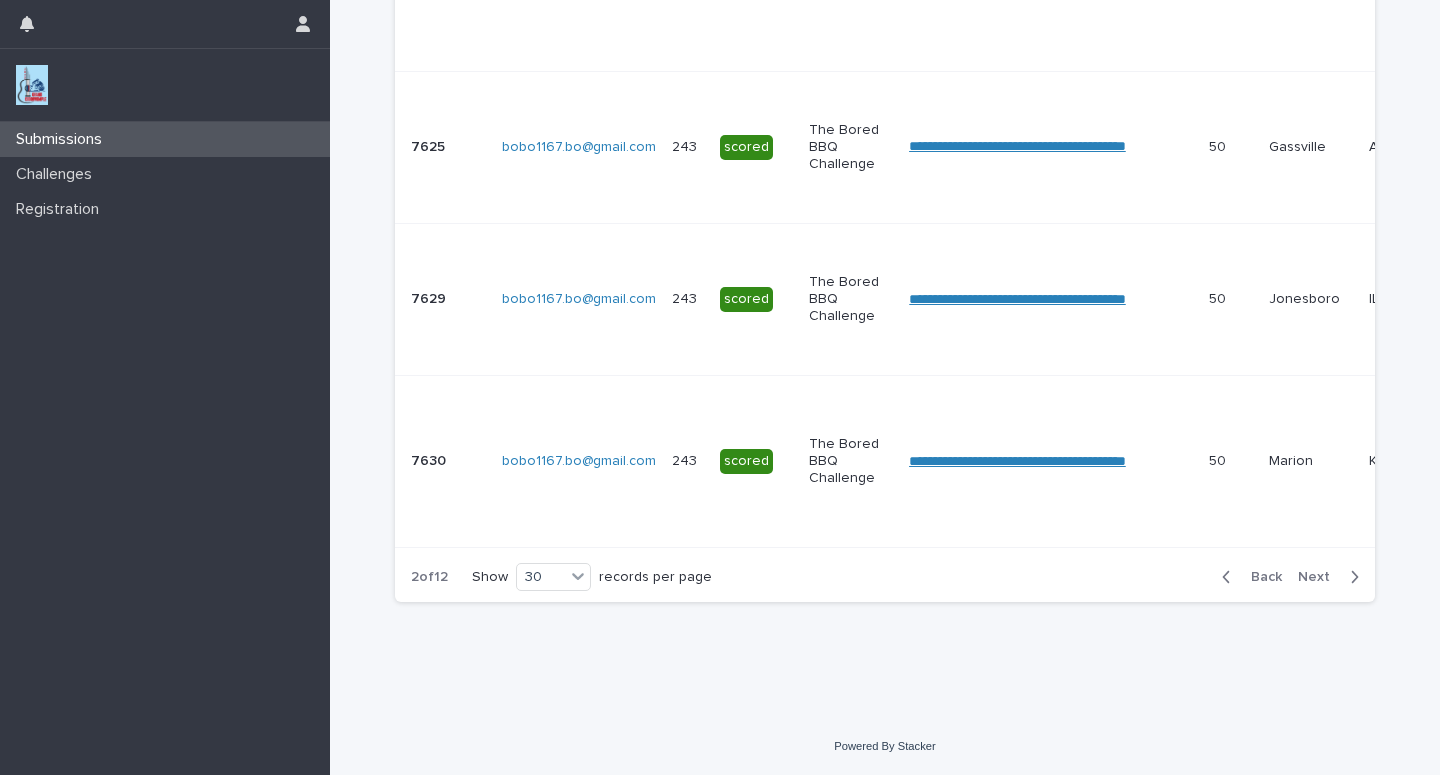 scroll, scrollTop: 7082, scrollLeft: 0, axis: vertical 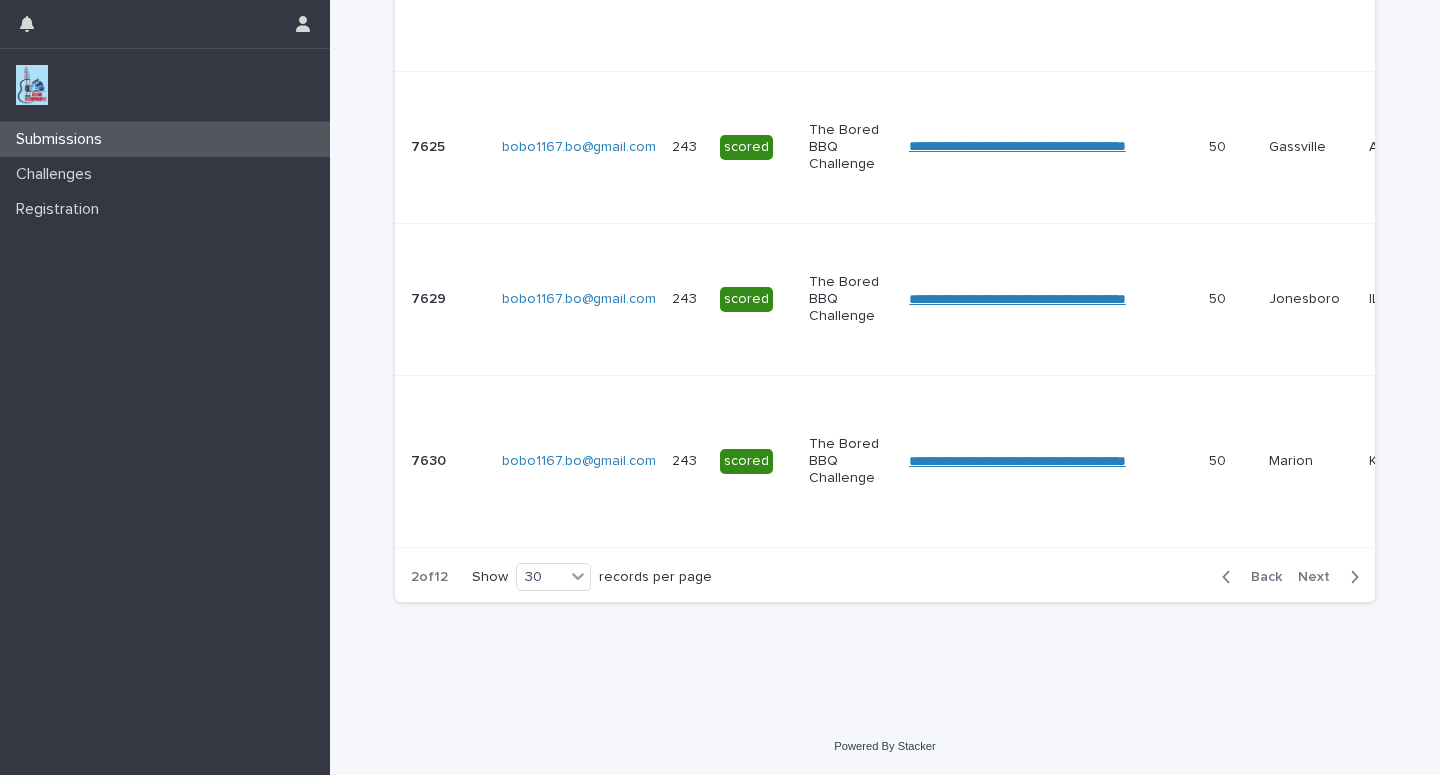 click on "Next" at bounding box center (1320, 577) 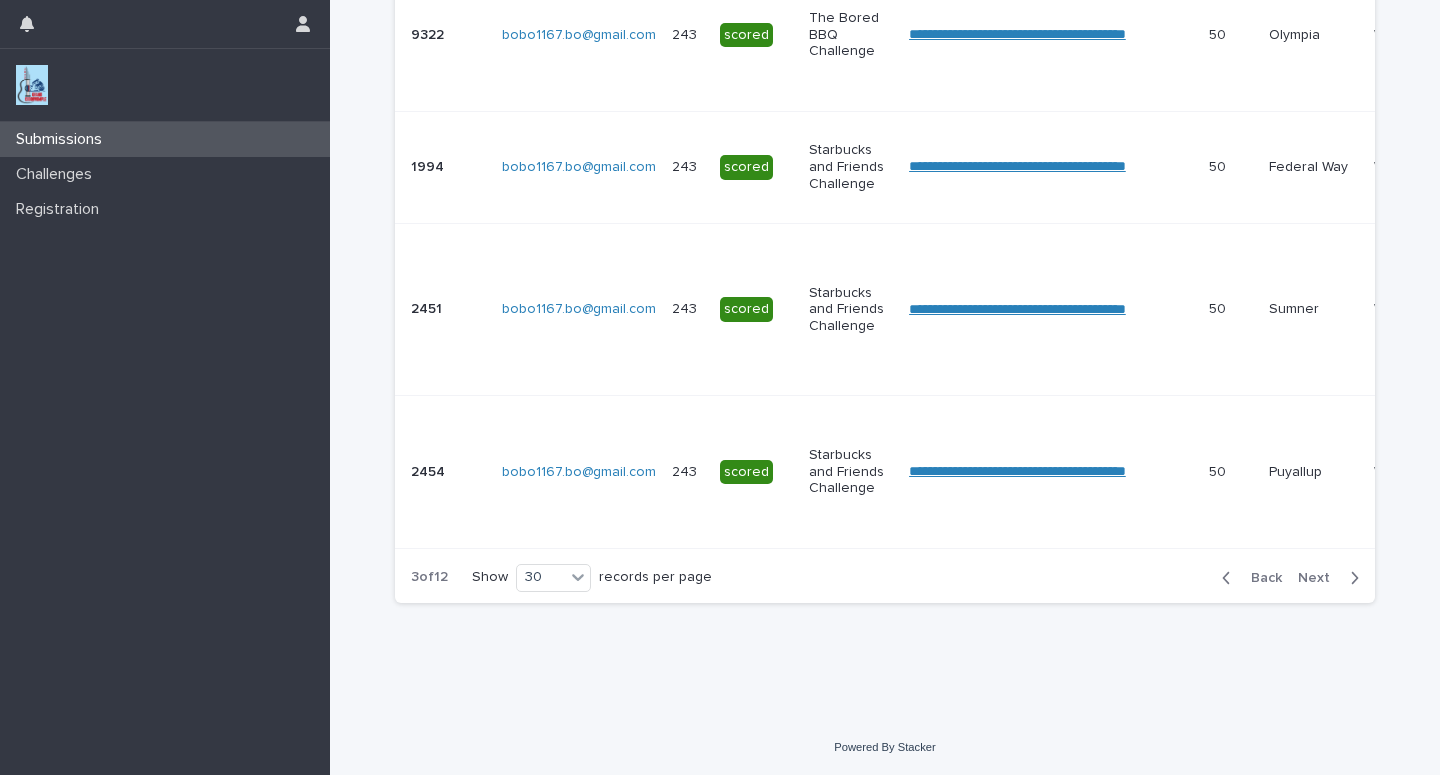scroll, scrollTop: 2470, scrollLeft: 0, axis: vertical 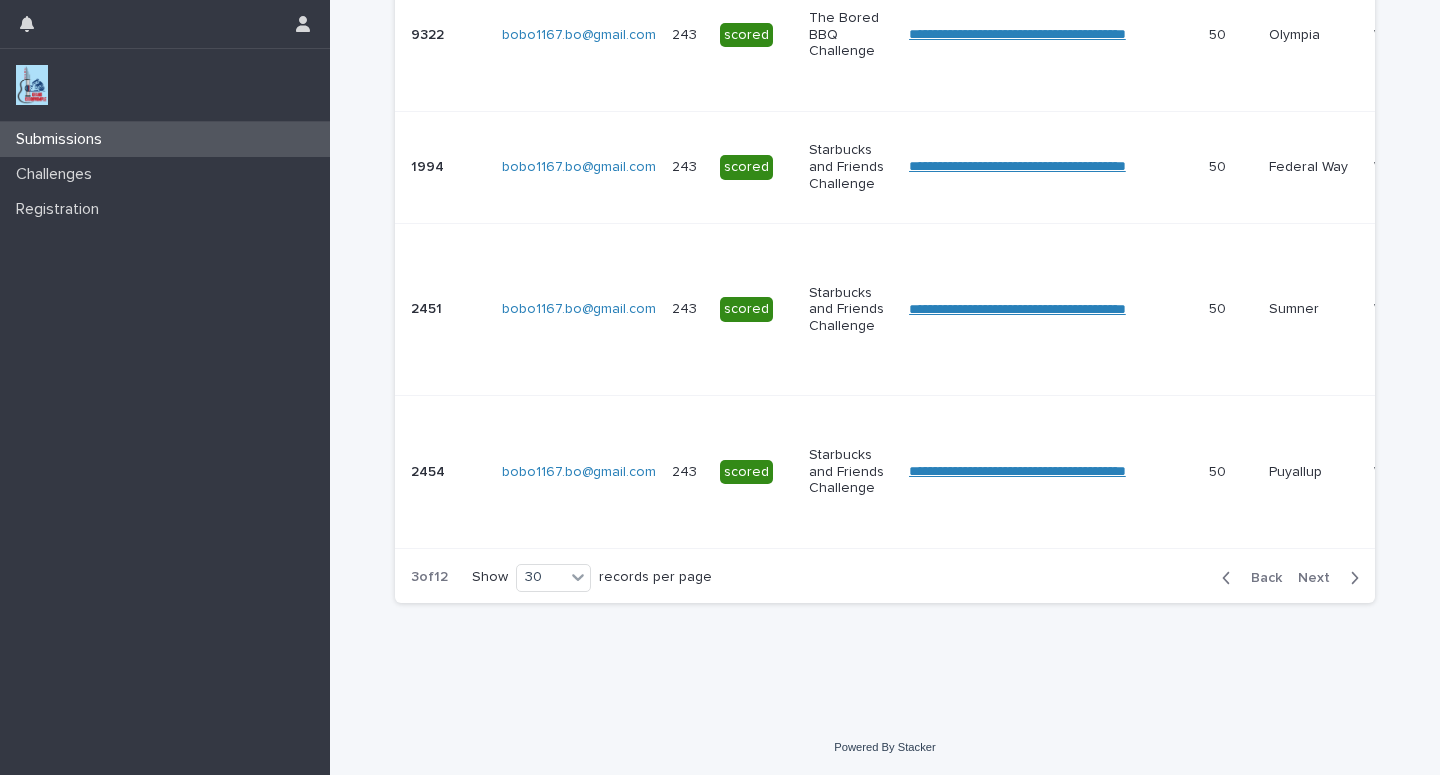 click on "Next" at bounding box center (1320, 578) 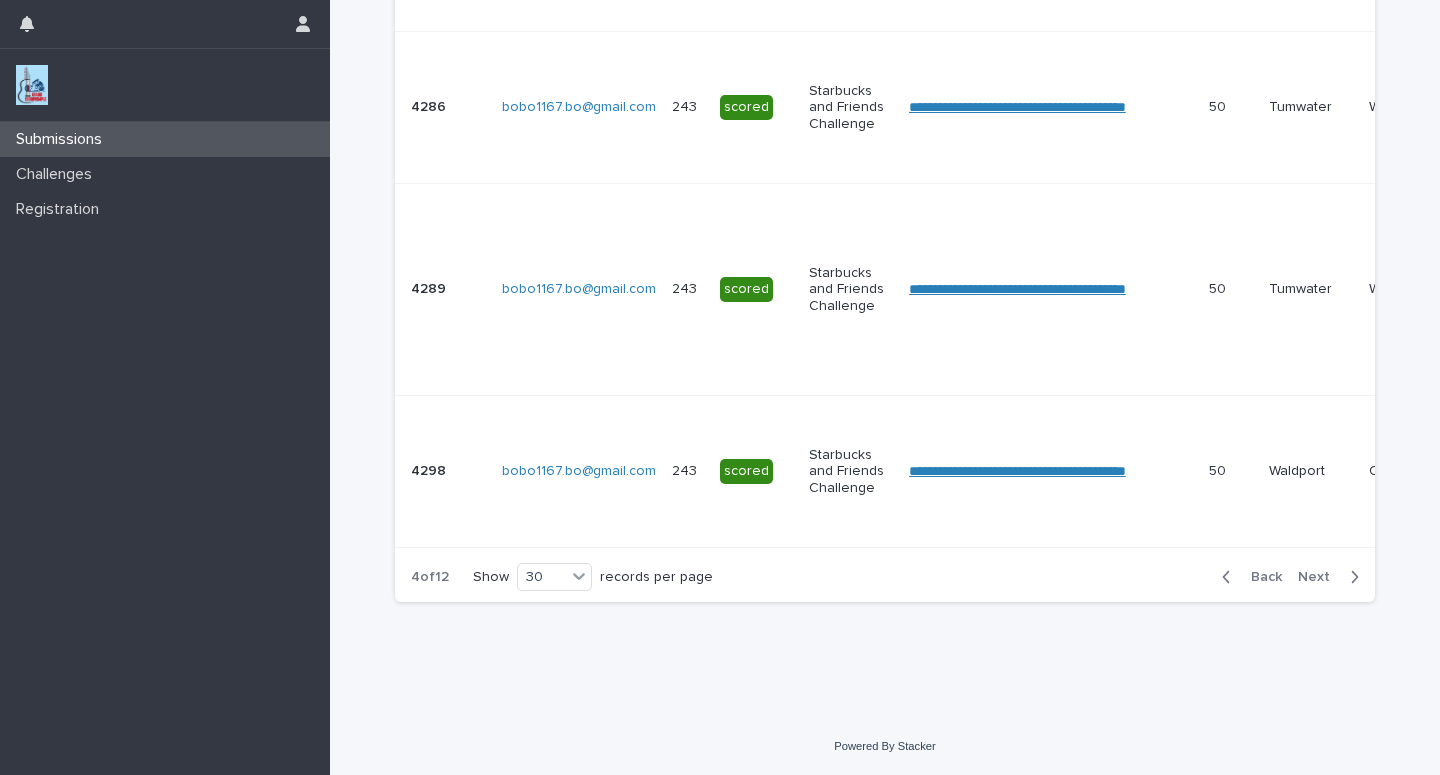 scroll, scrollTop: 2470, scrollLeft: 0, axis: vertical 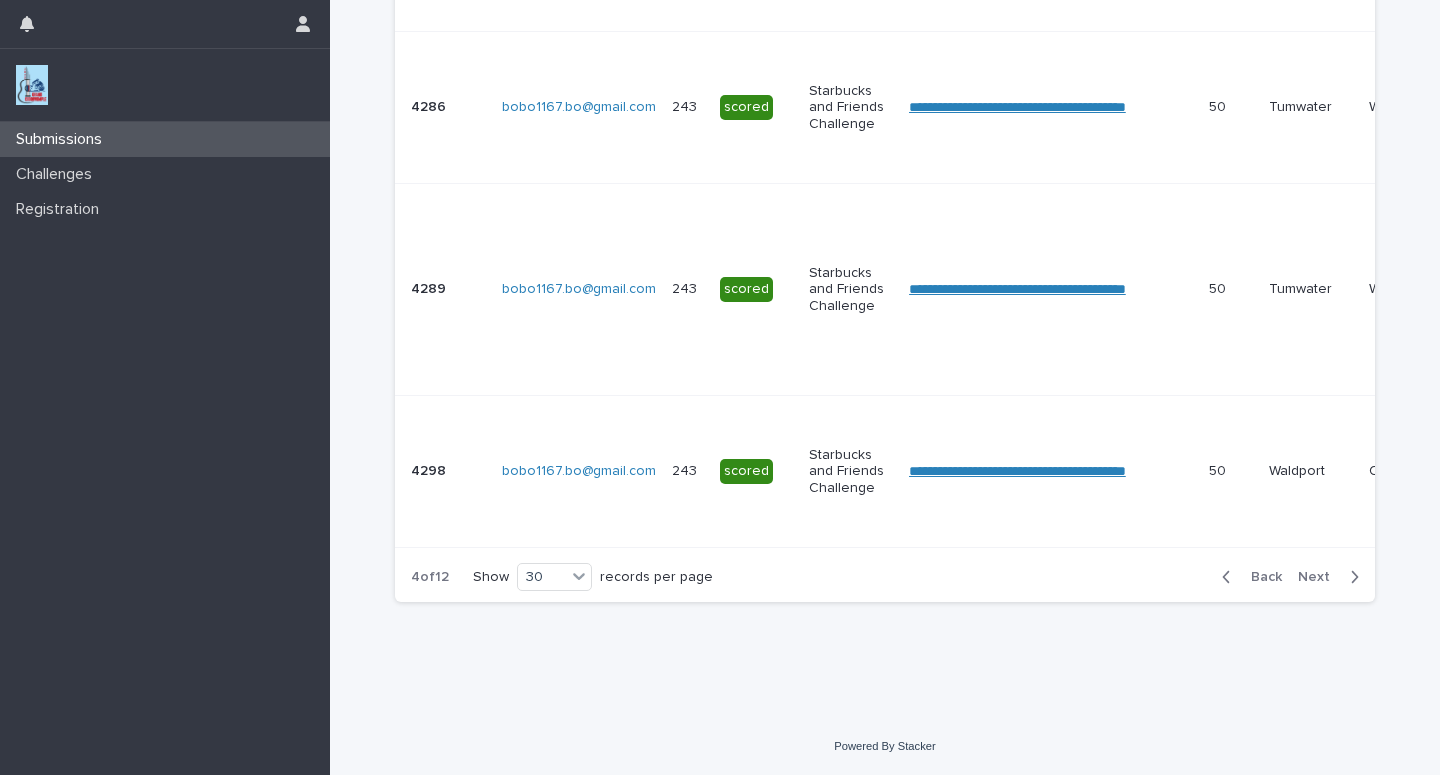 click on "Next" at bounding box center (1320, 577) 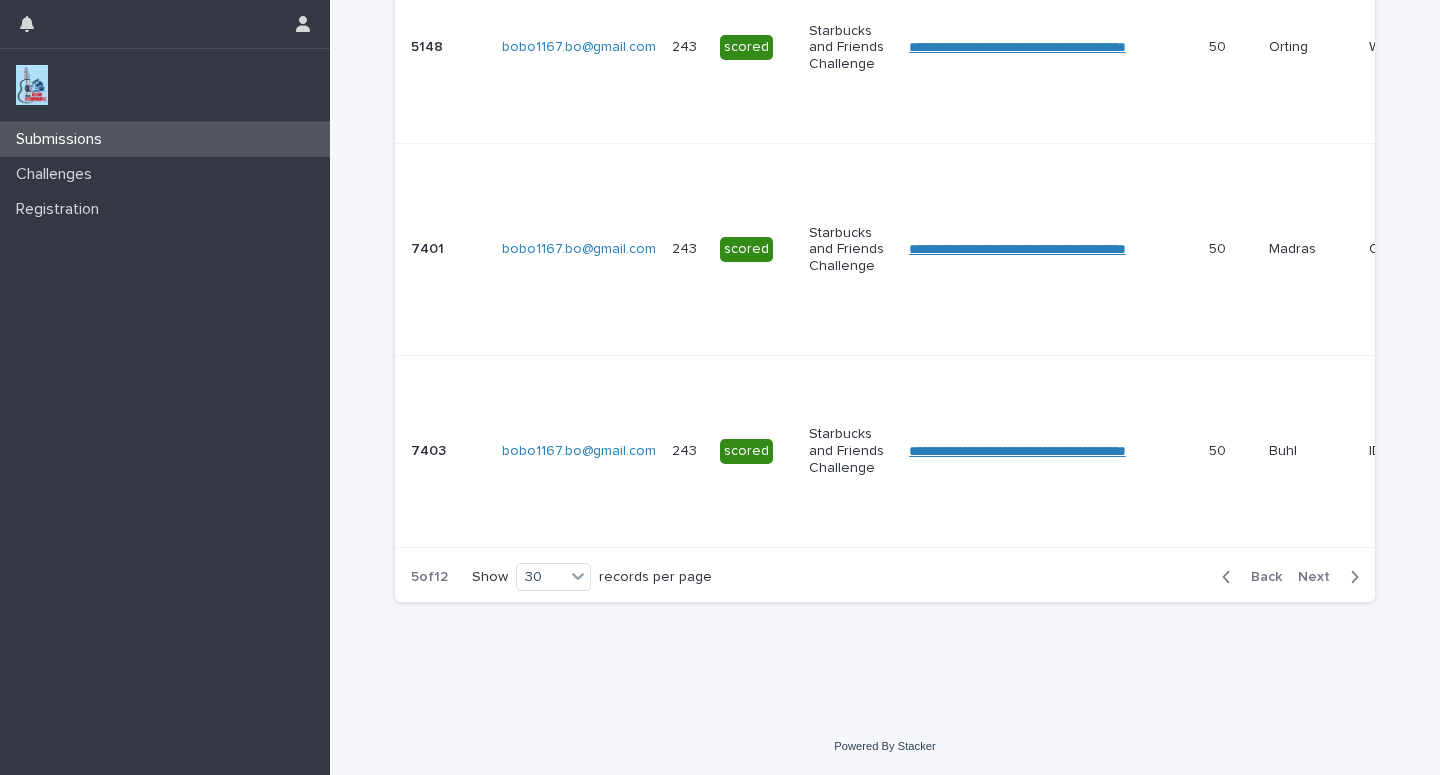 scroll, scrollTop: 2470, scrollLeft: 0, axis: vertical 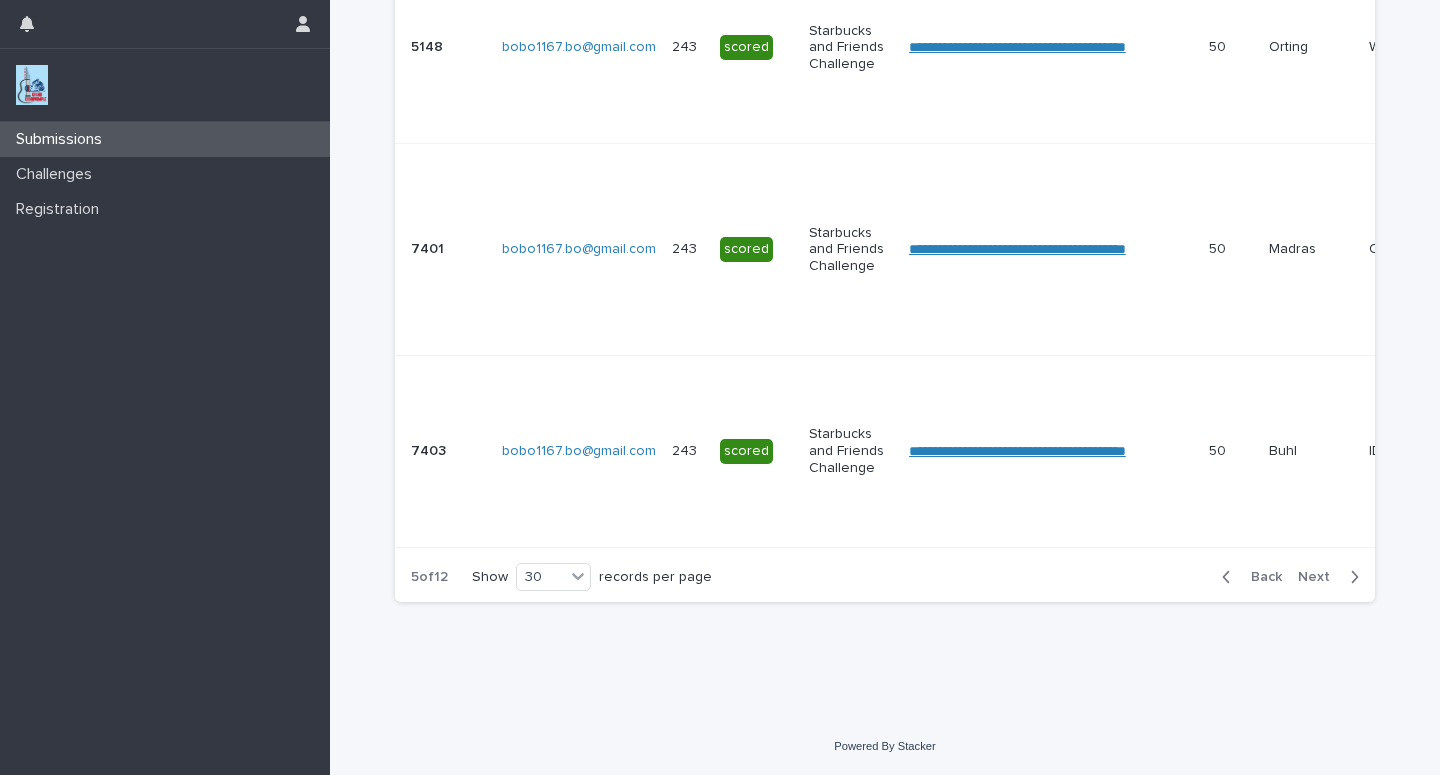 click on "Next" at bounding box center (1320, 577) 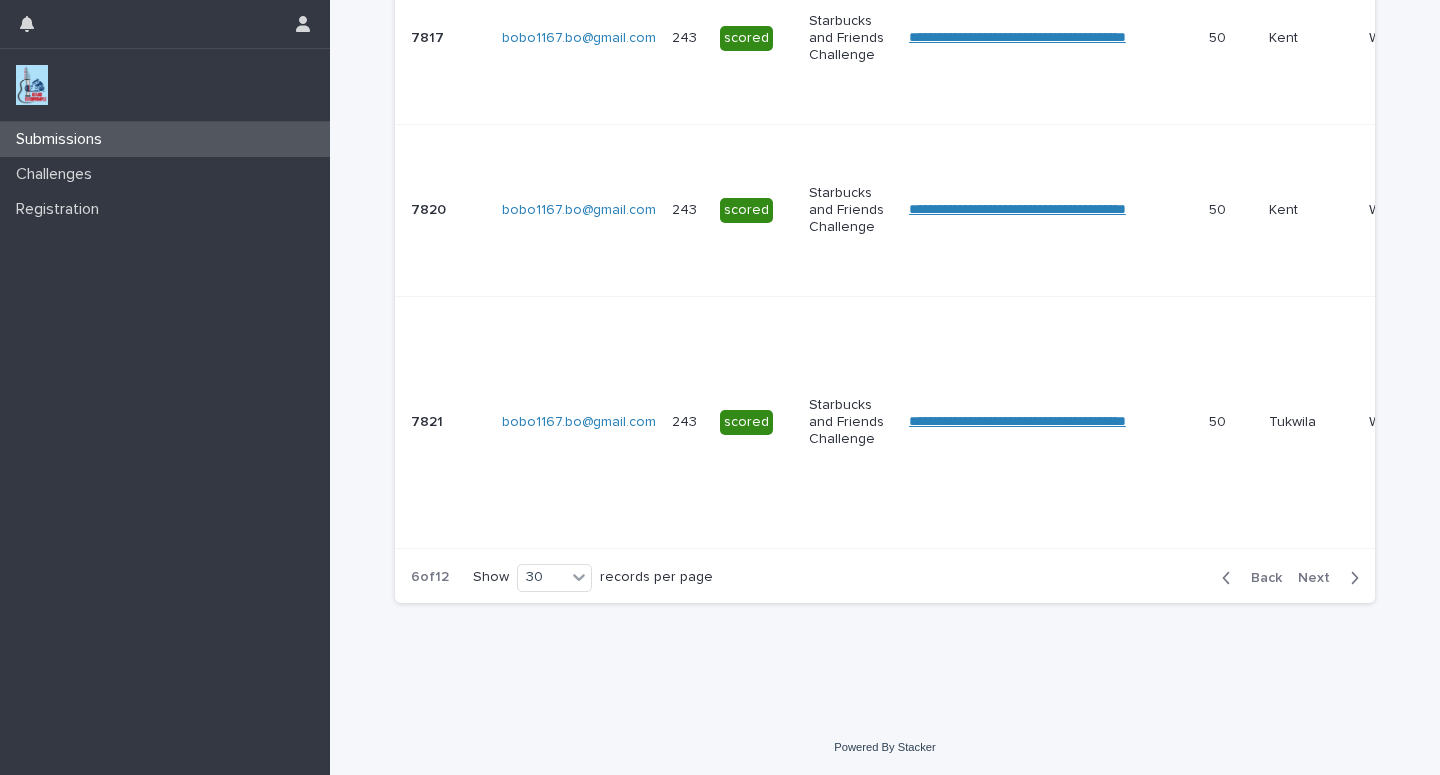 scroll, scrollTop: 2470, scrollLeft: 0, axis: vertical 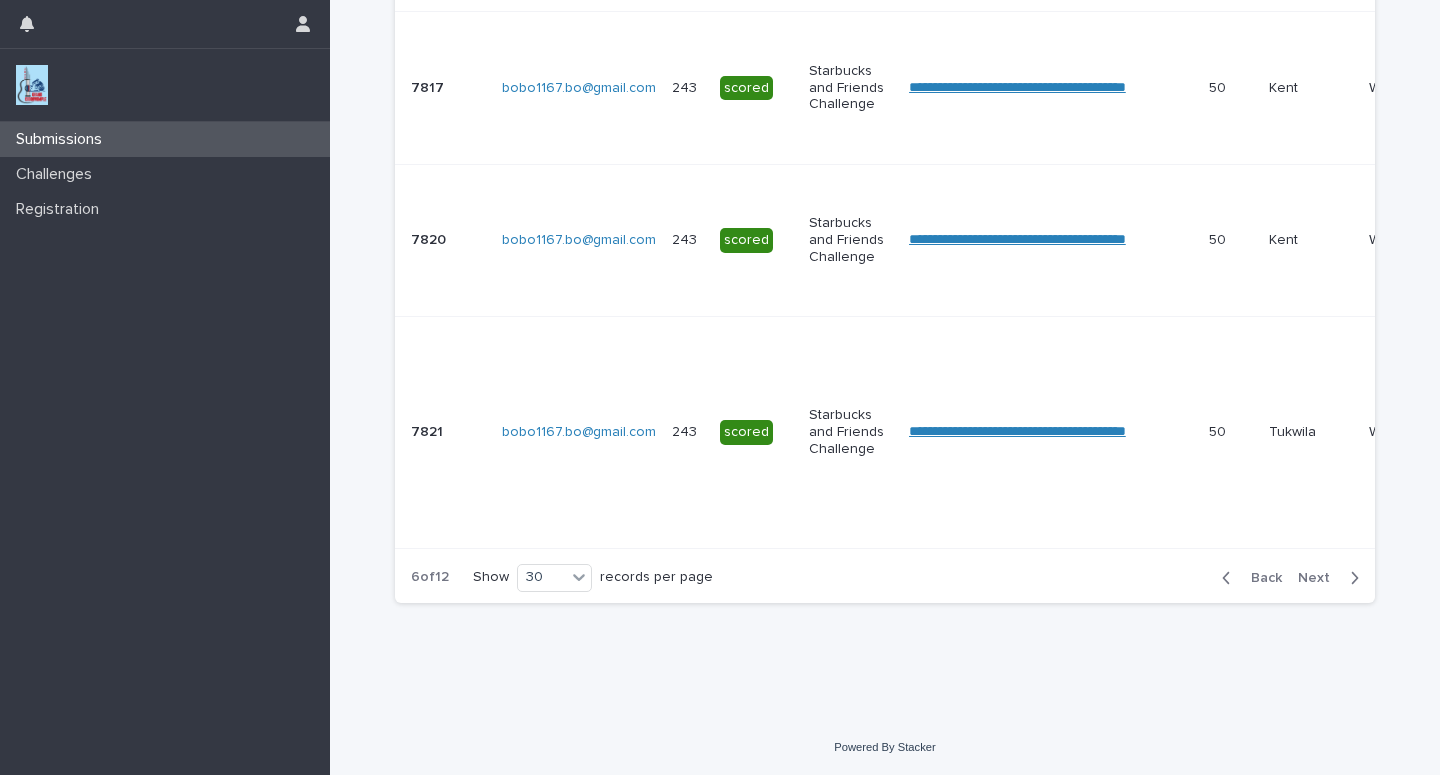click on "Next" at bounding box center (1320, 578) 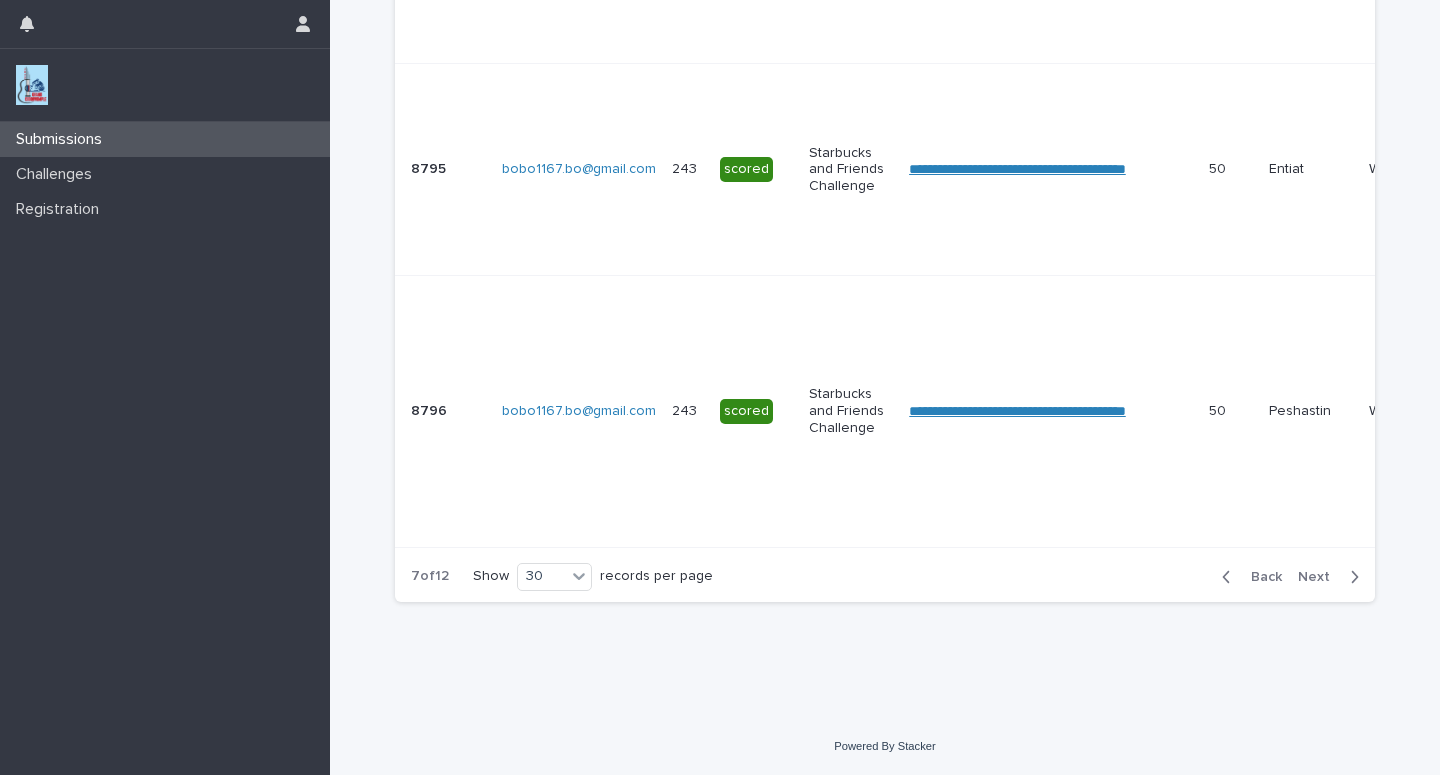 scroll, scrollTop: 2470, scrollLeft: 0, axis: vertical 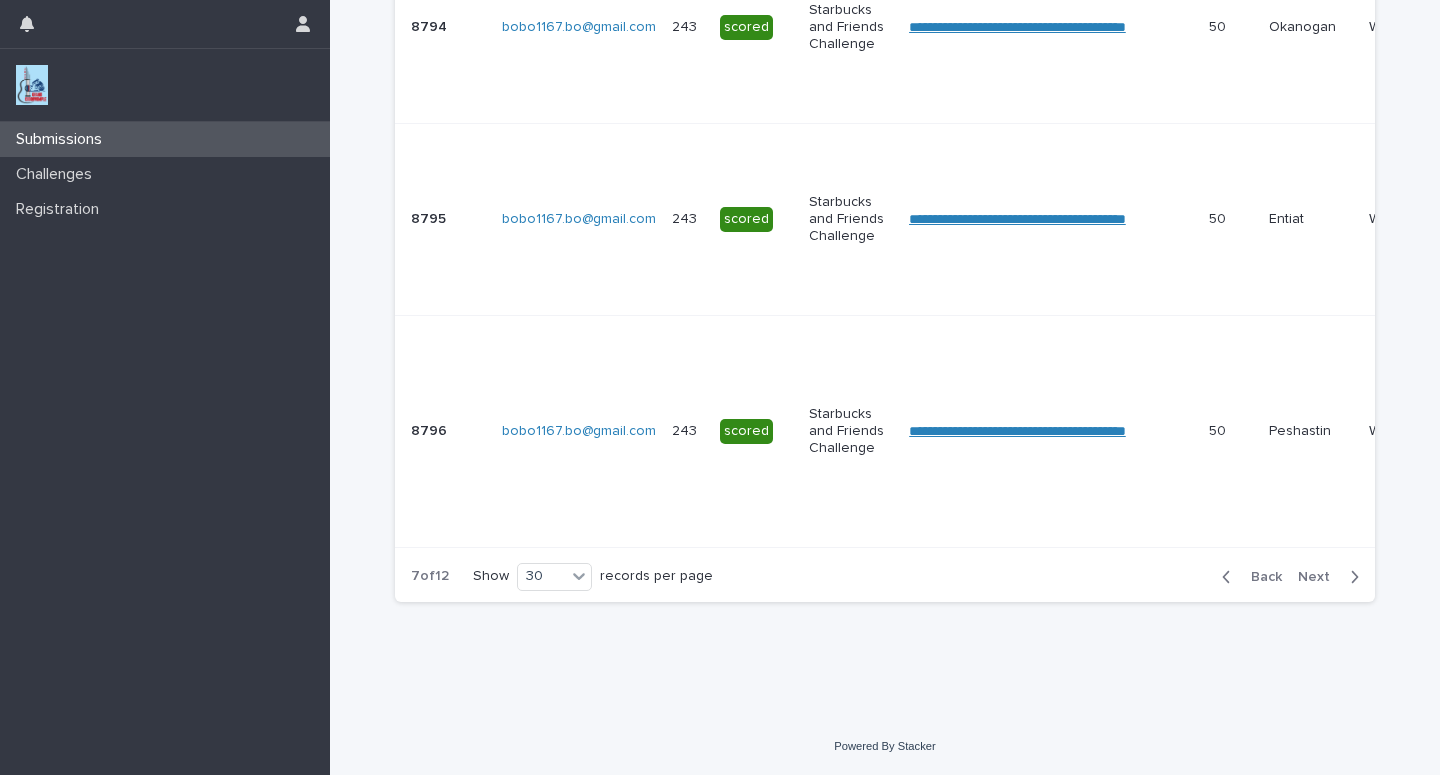 click on "Next" at bounding box center (1320, 577) 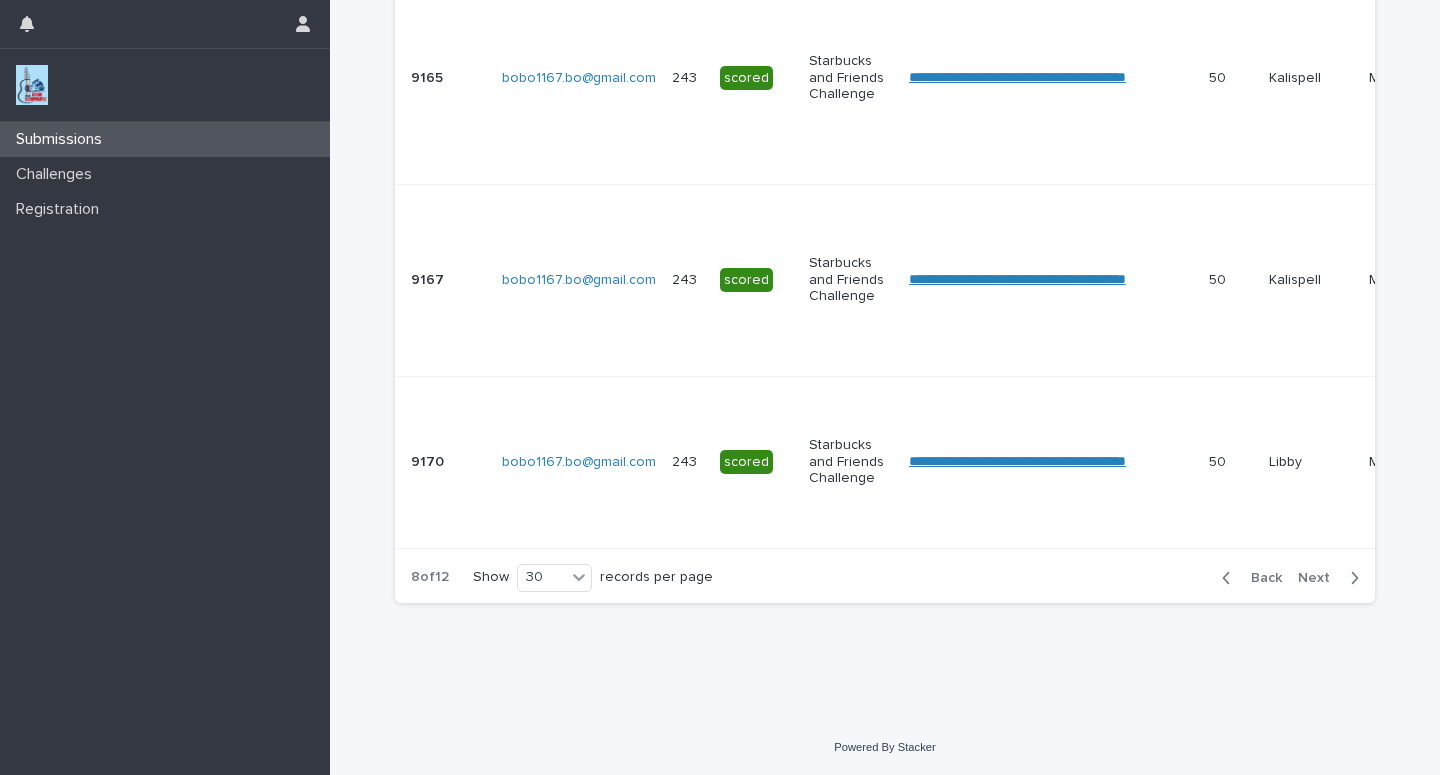 scroll, scrollTop: 2470, scrollLeft: 0, axis: vertical 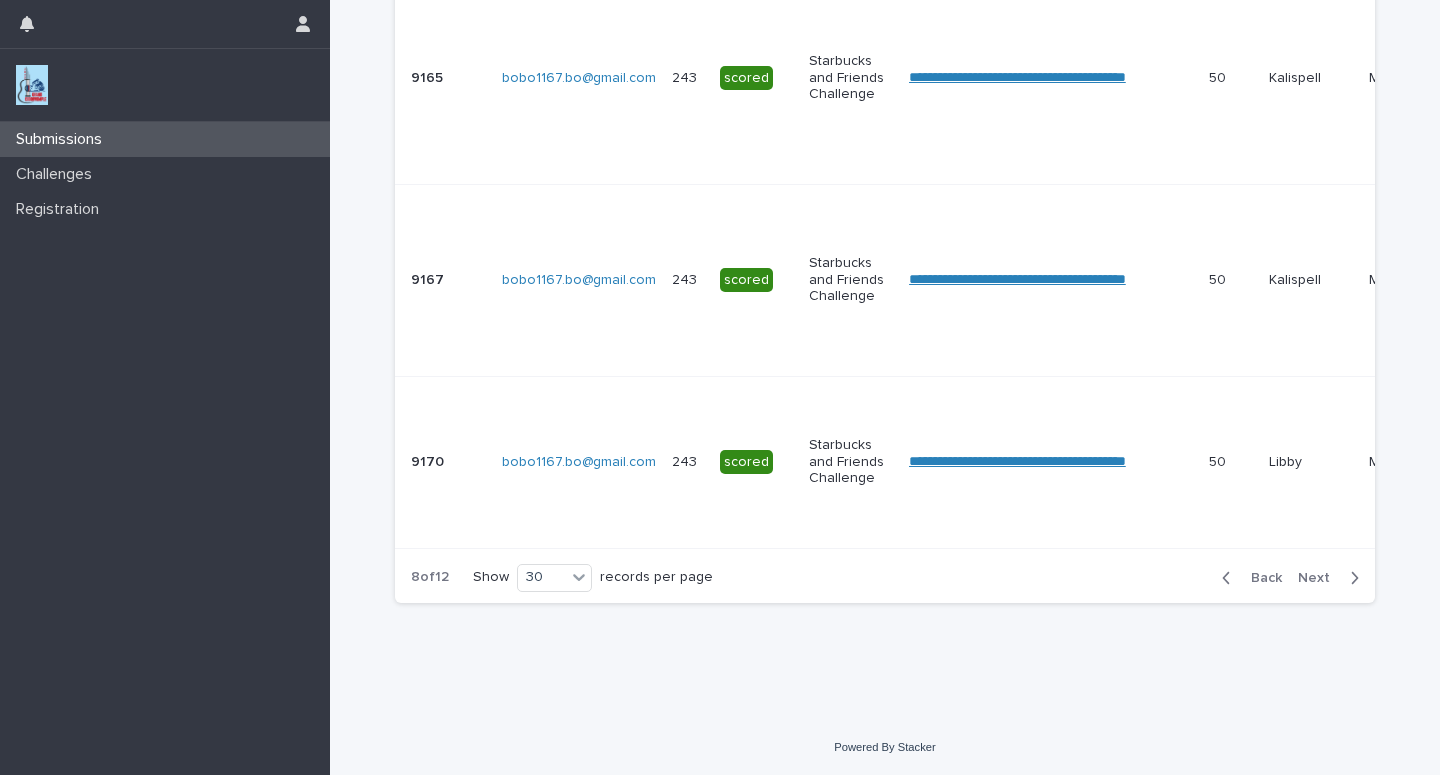 click on "Next" at bounding box center [1320, 578] 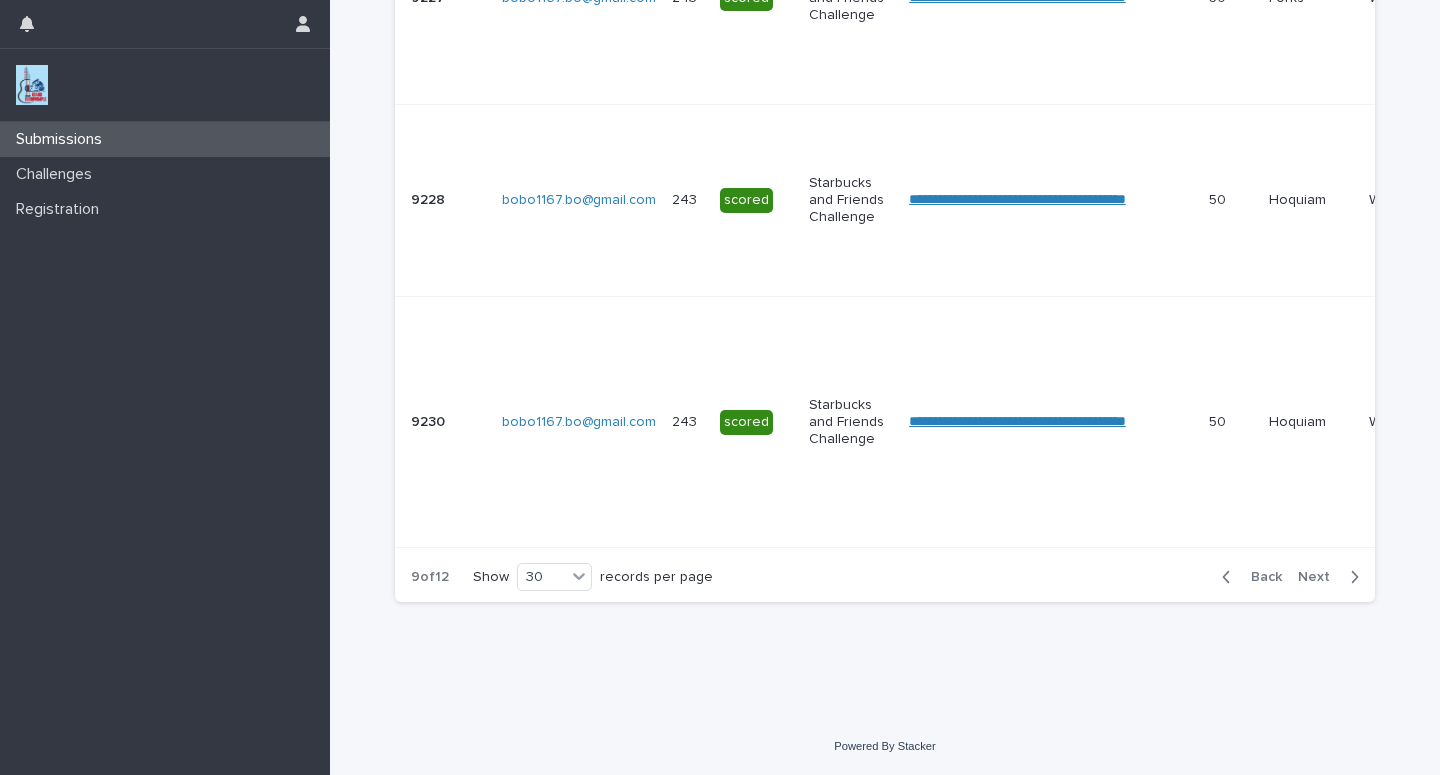 scroll, scrollTop: 2470, scrollLeft: 0, axis: vertical 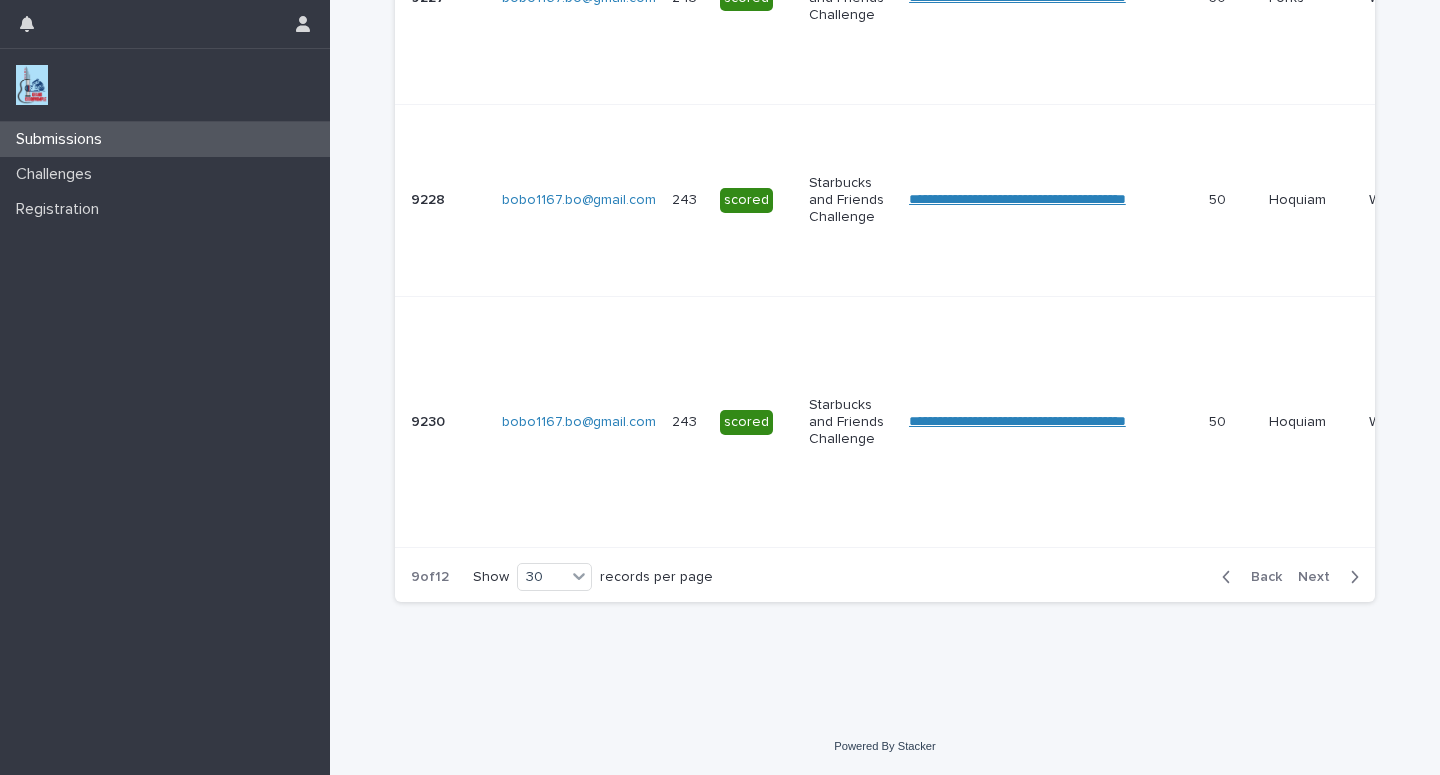 click on "Next" at bounding box center [1320, 577] 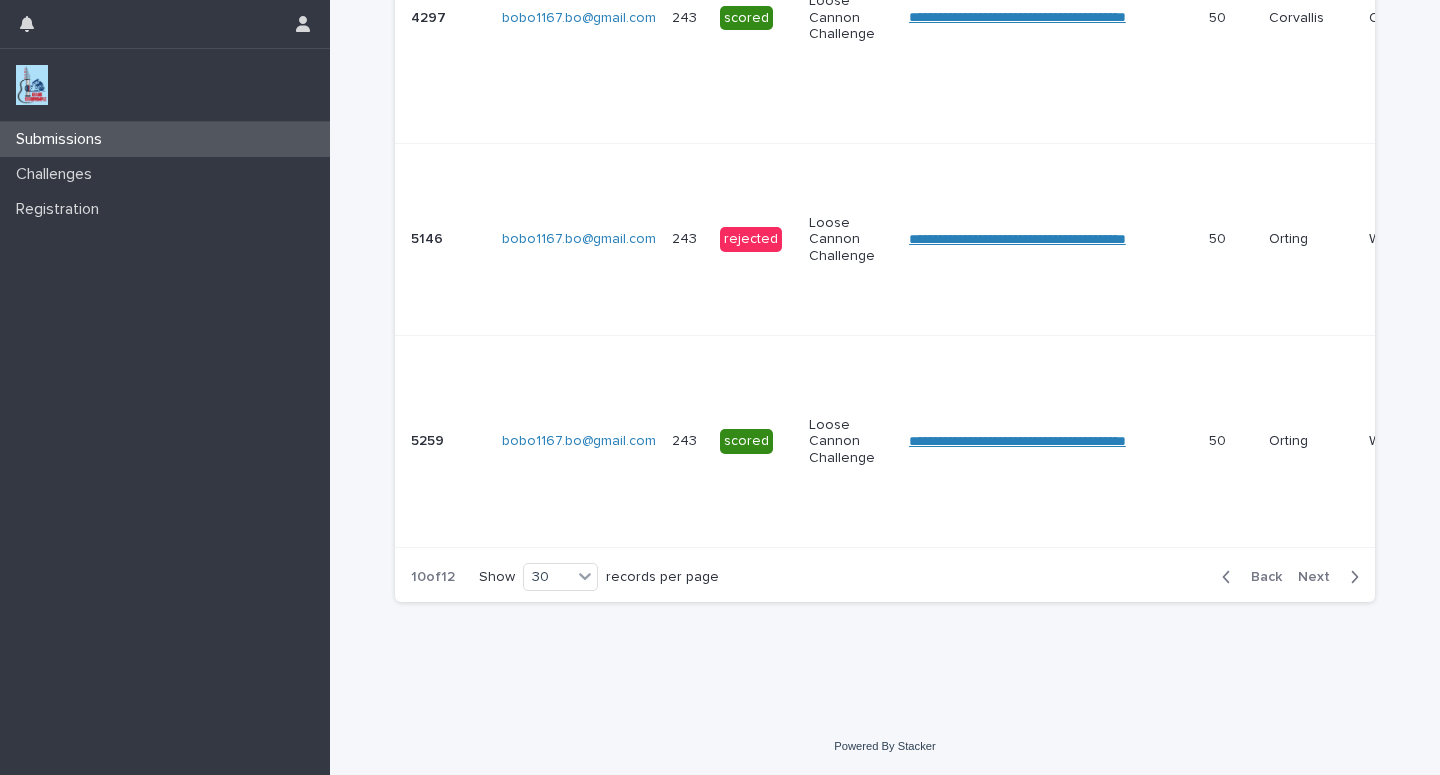scroll, scrollTop: 2318, scrollLeft: 0, axis: vertical 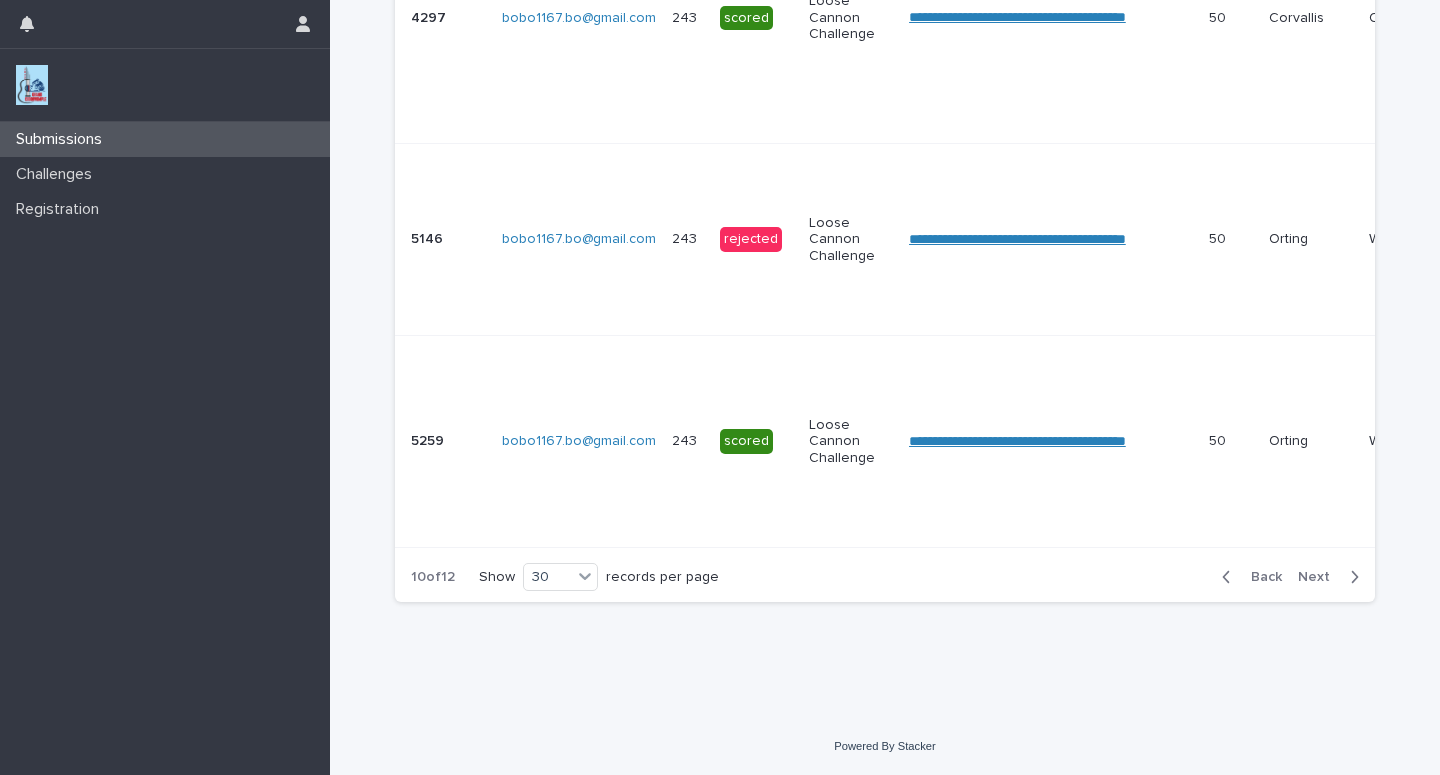 click on "Next" at bounding box center [1320, 577] 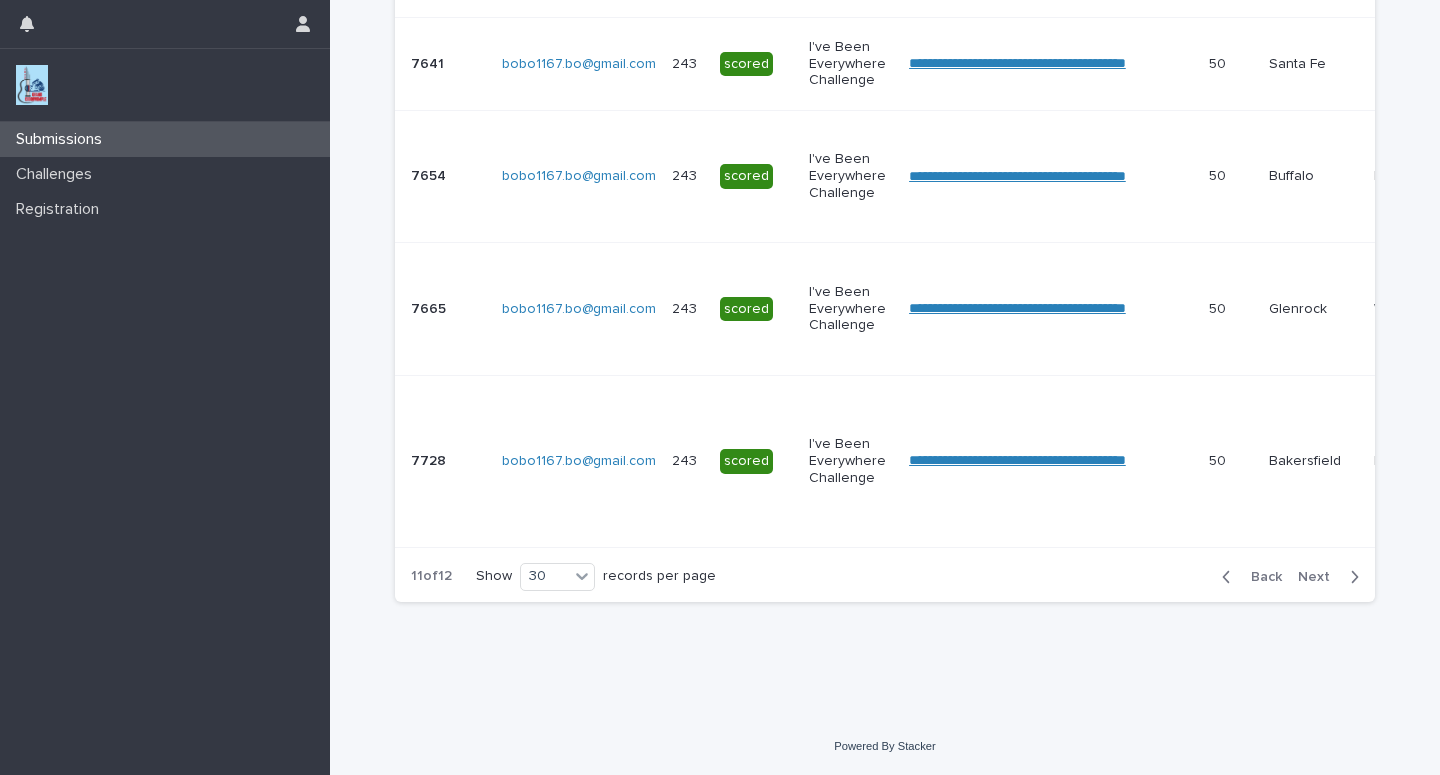 scroll, scrollTop: 2470, scrollLeft: 0, axis: vertical 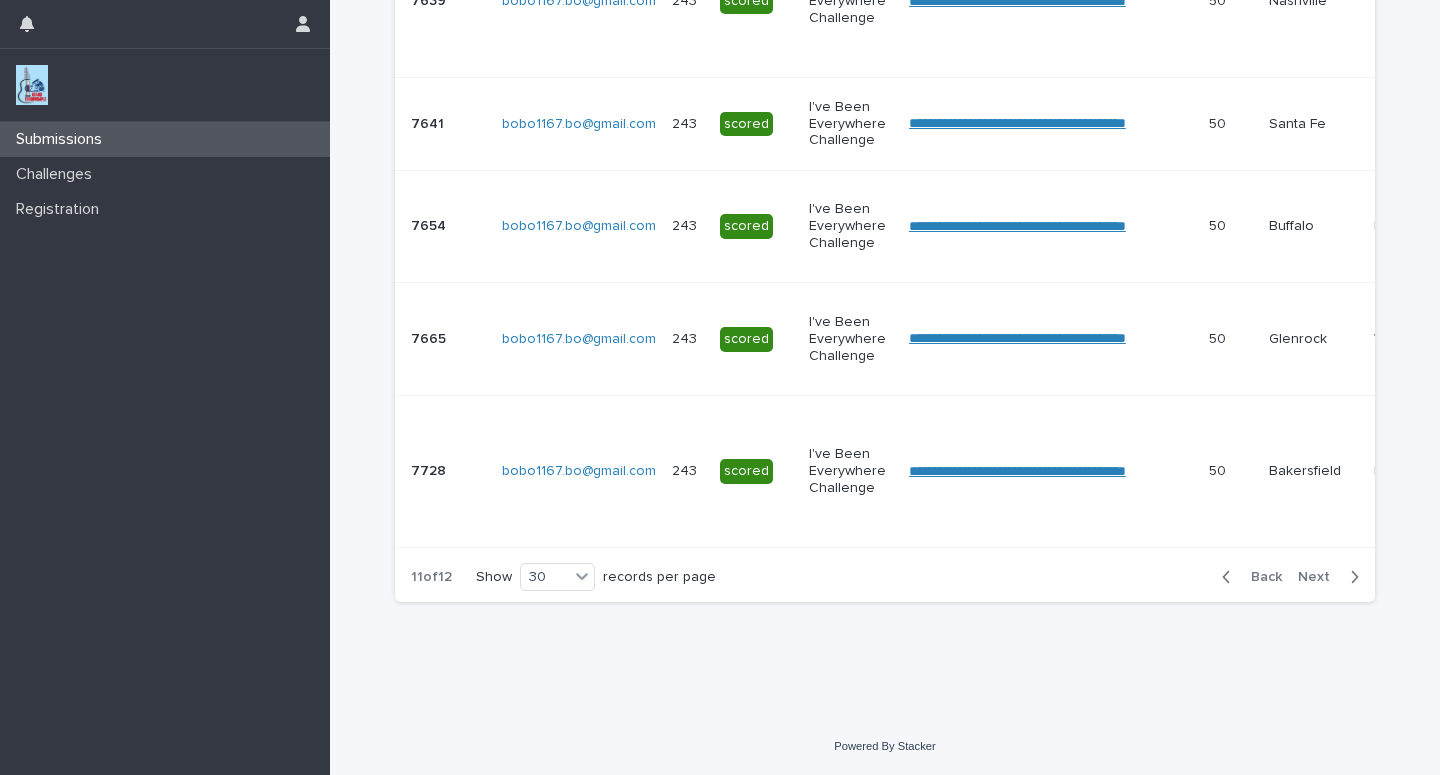 click on "Next" at bounding box center [1320, 577] 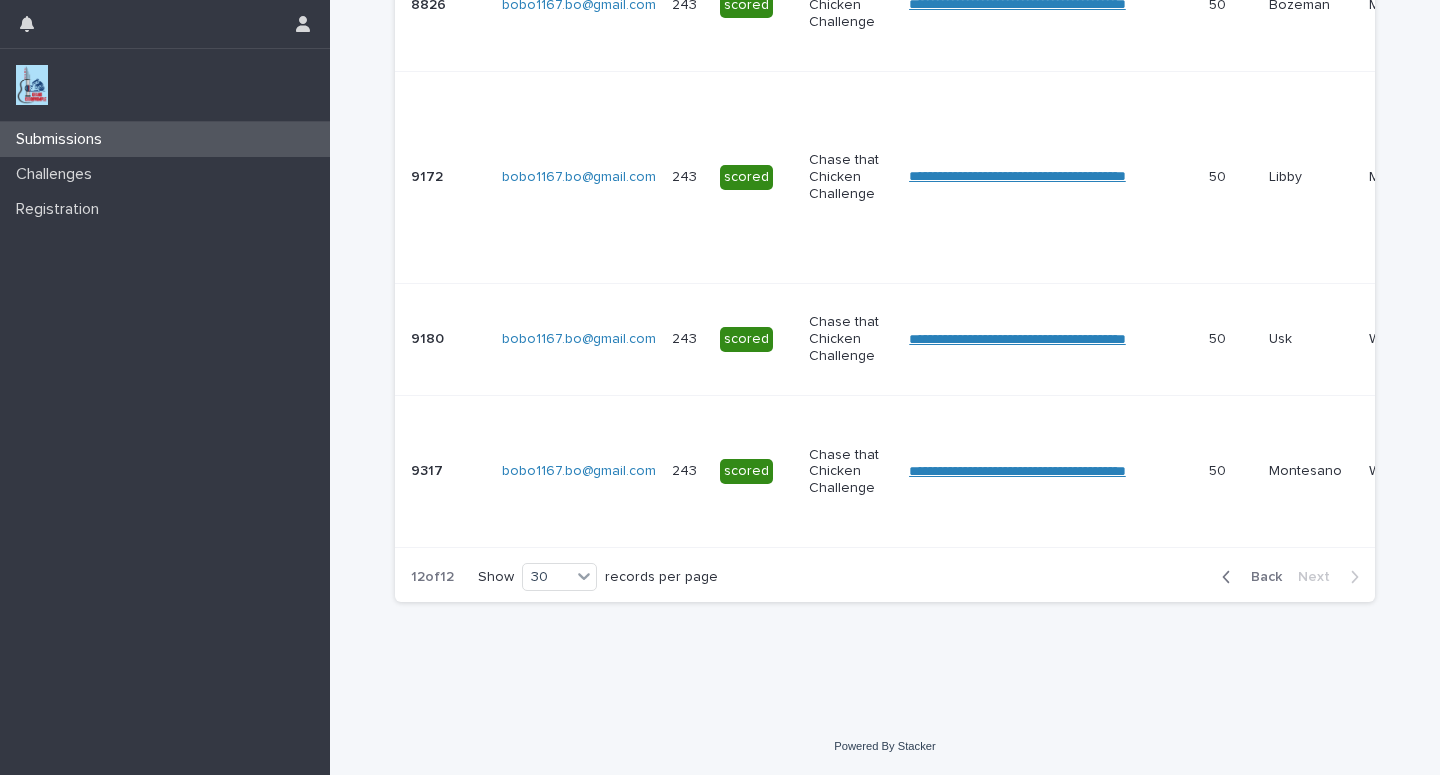 scroll, scrollTop: 2136, scrollLeft: 0, axis: vertical 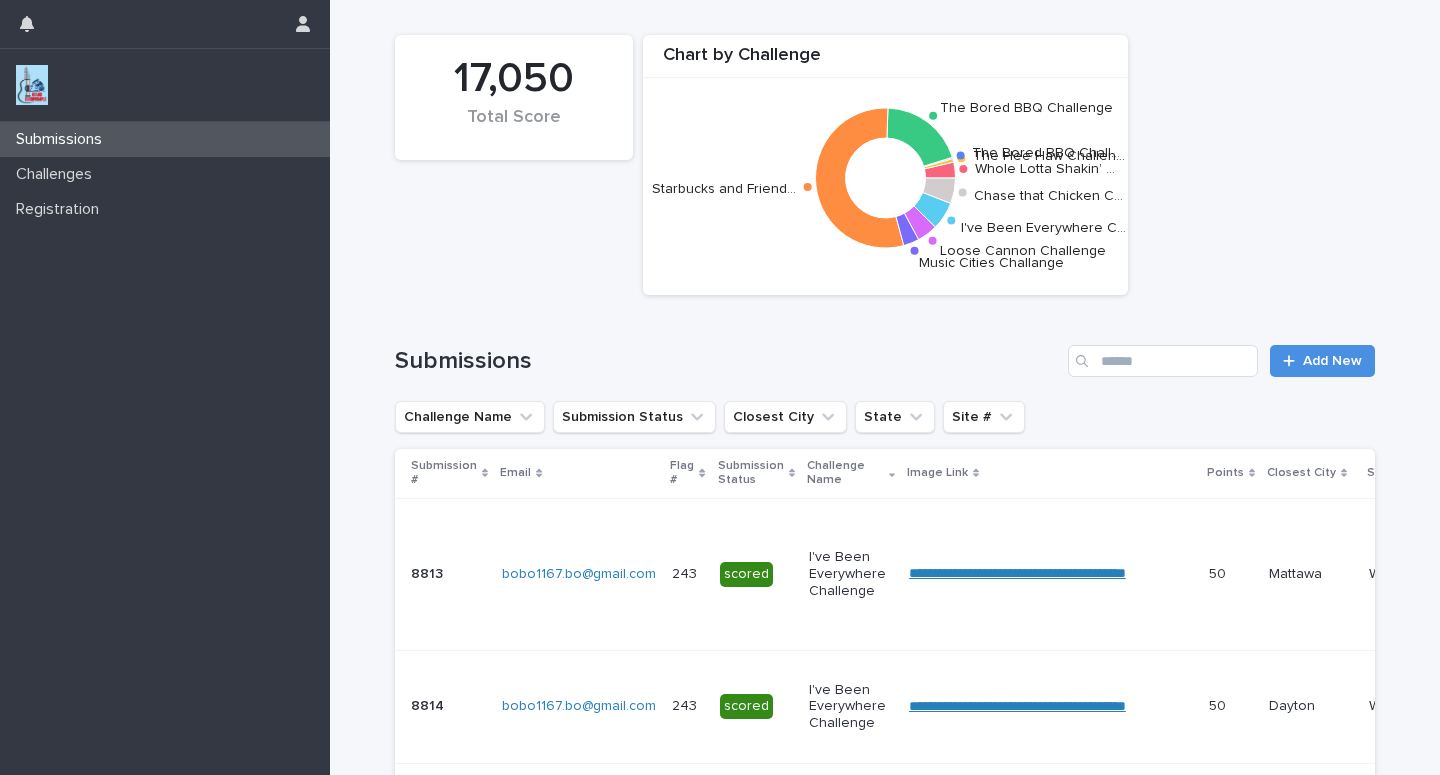 click on "Closest City" at bounding box center [1301, 473] 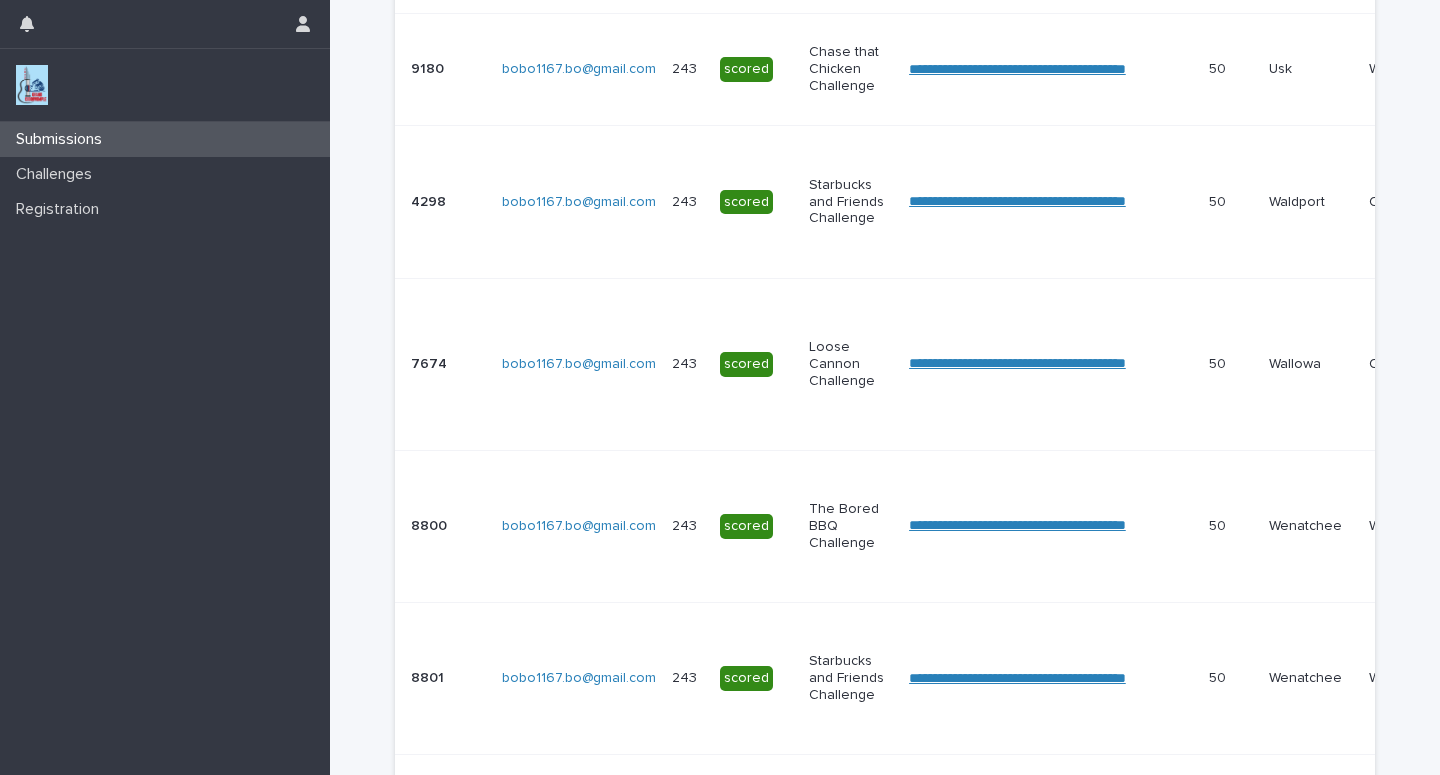 scroll, scrollTop: 2055, scrollLeft: 0, axis: vertical 